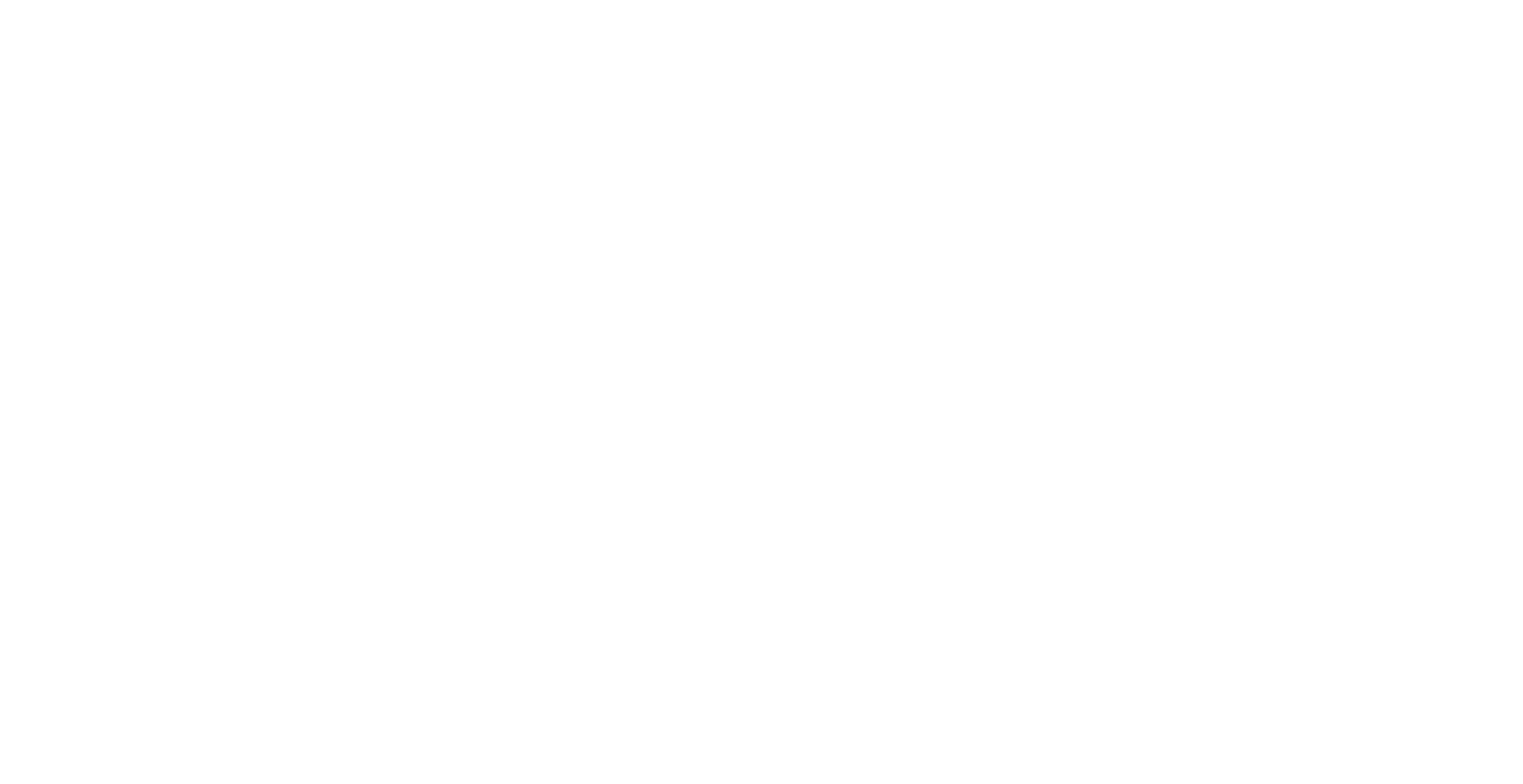 scroll, scrollTop: 0, scrollLeft: 0, axis: both 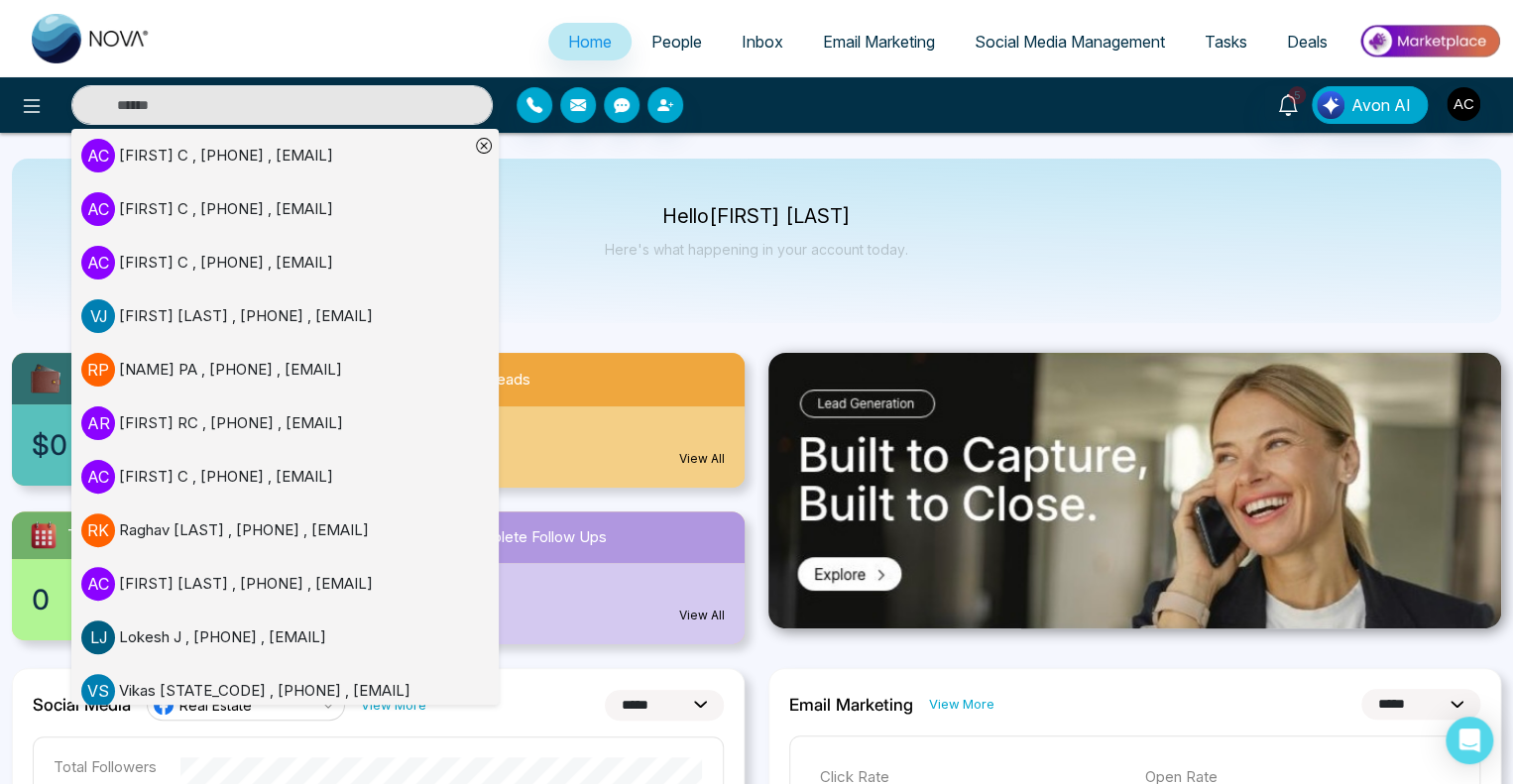 click on "People" at bounding box center (676, 42) 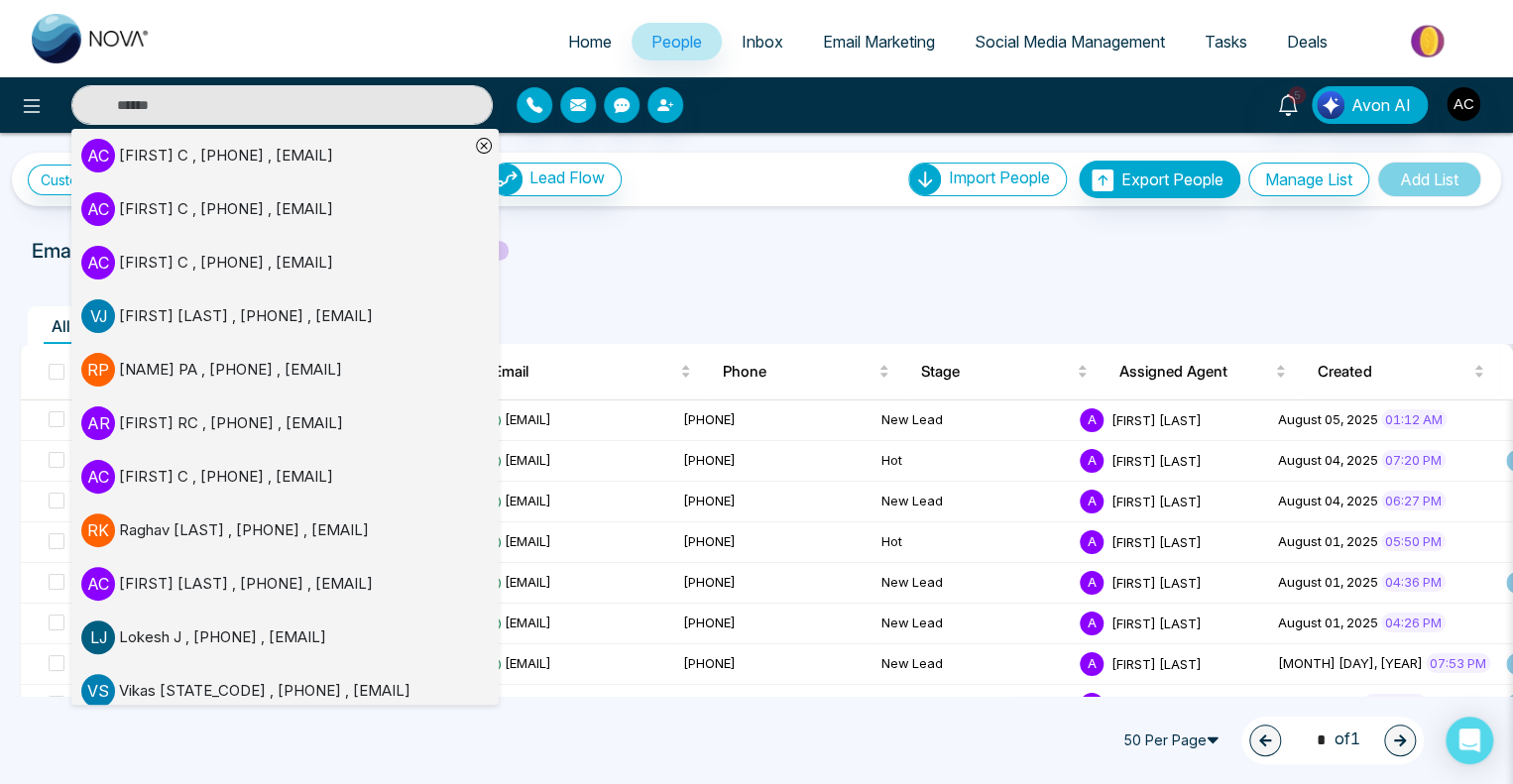 click on "Email Statistics:" at bounding box center (756, 251) 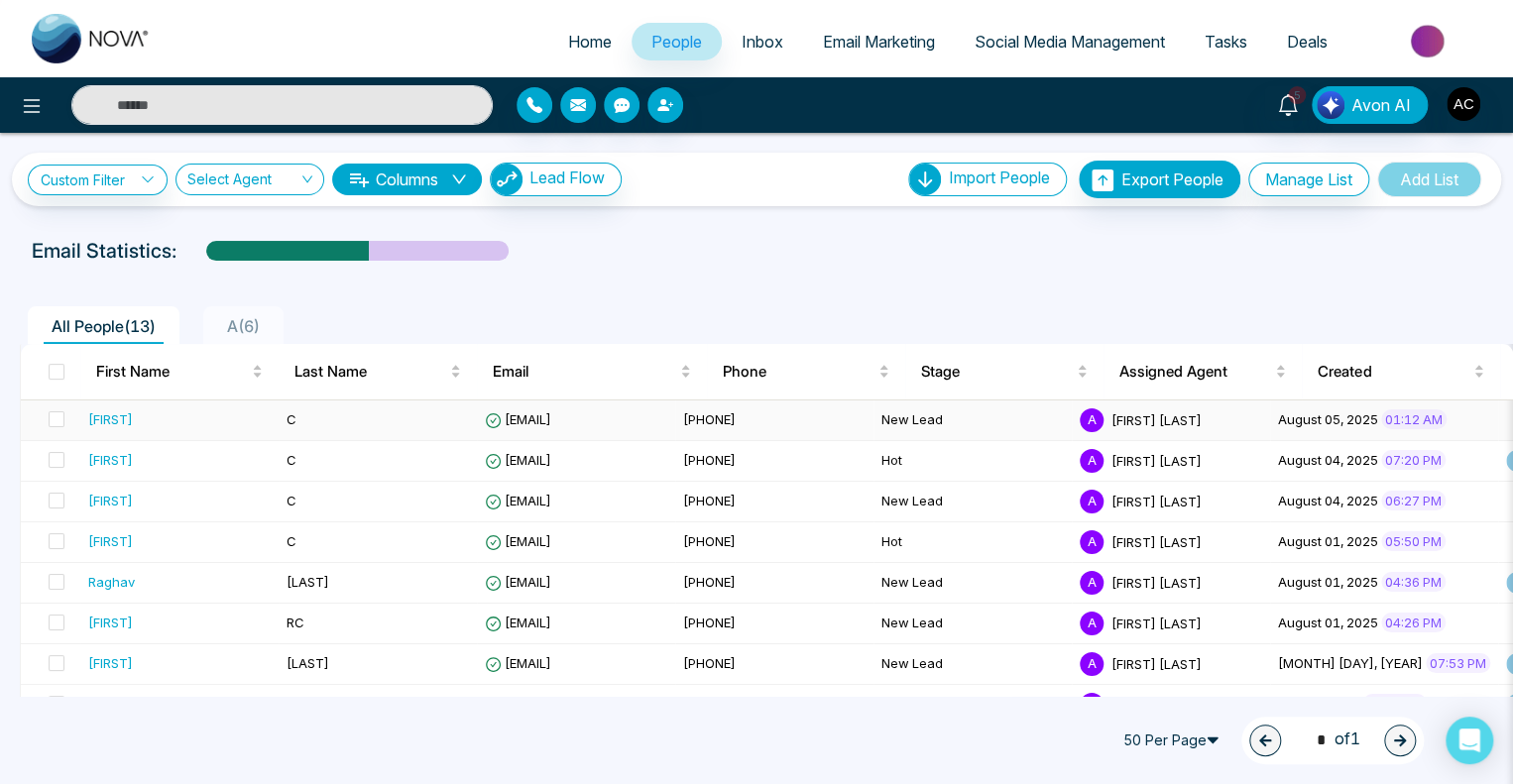 click on "[FIRST]" at bounding box center [110, 419] 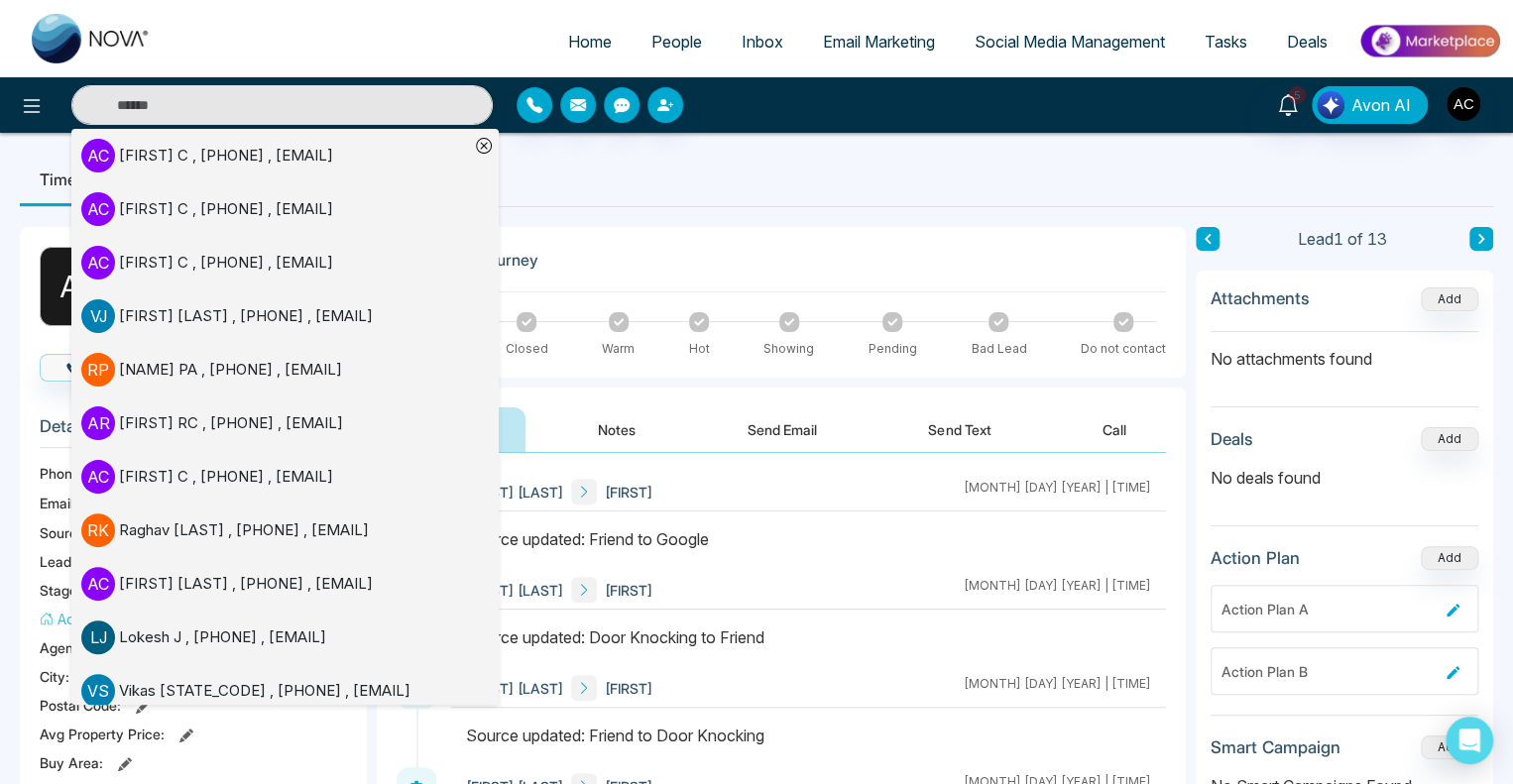 click 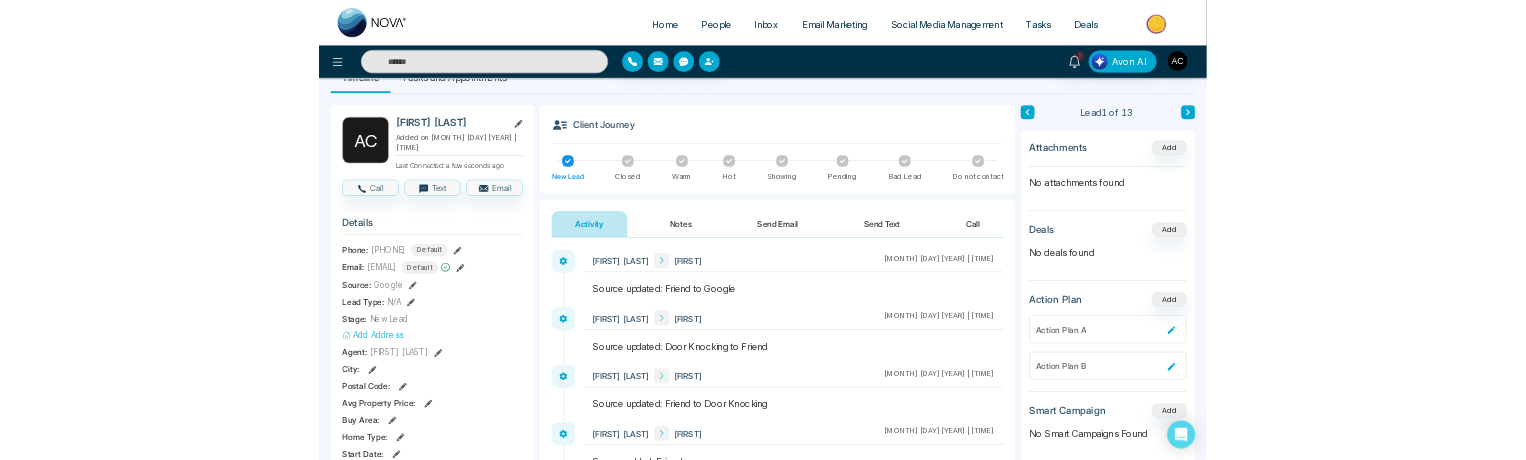 scroll, scrollTop: 78, scrollLeft: 0, axis: vertical 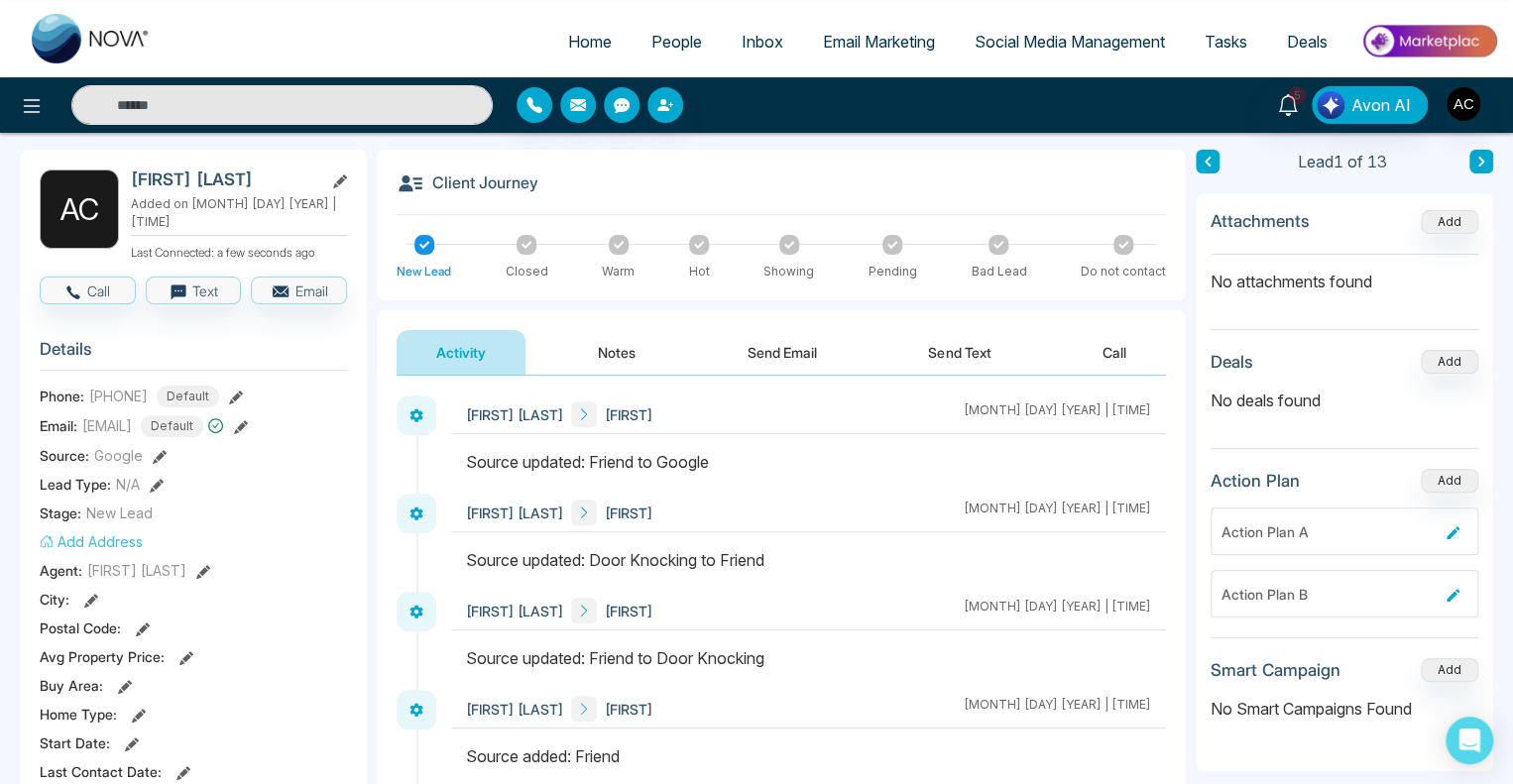 click 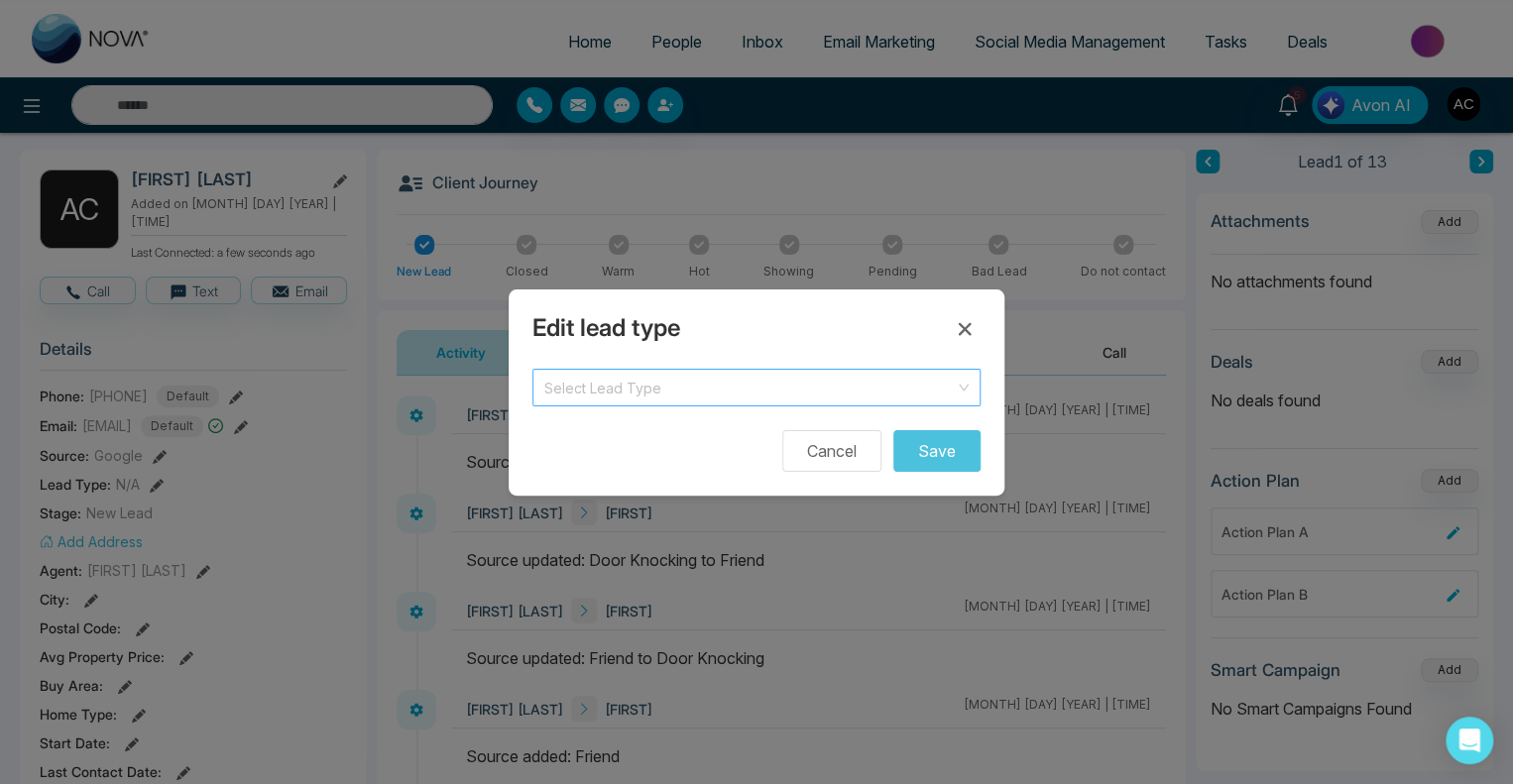 click at bounding box center [750, 385] 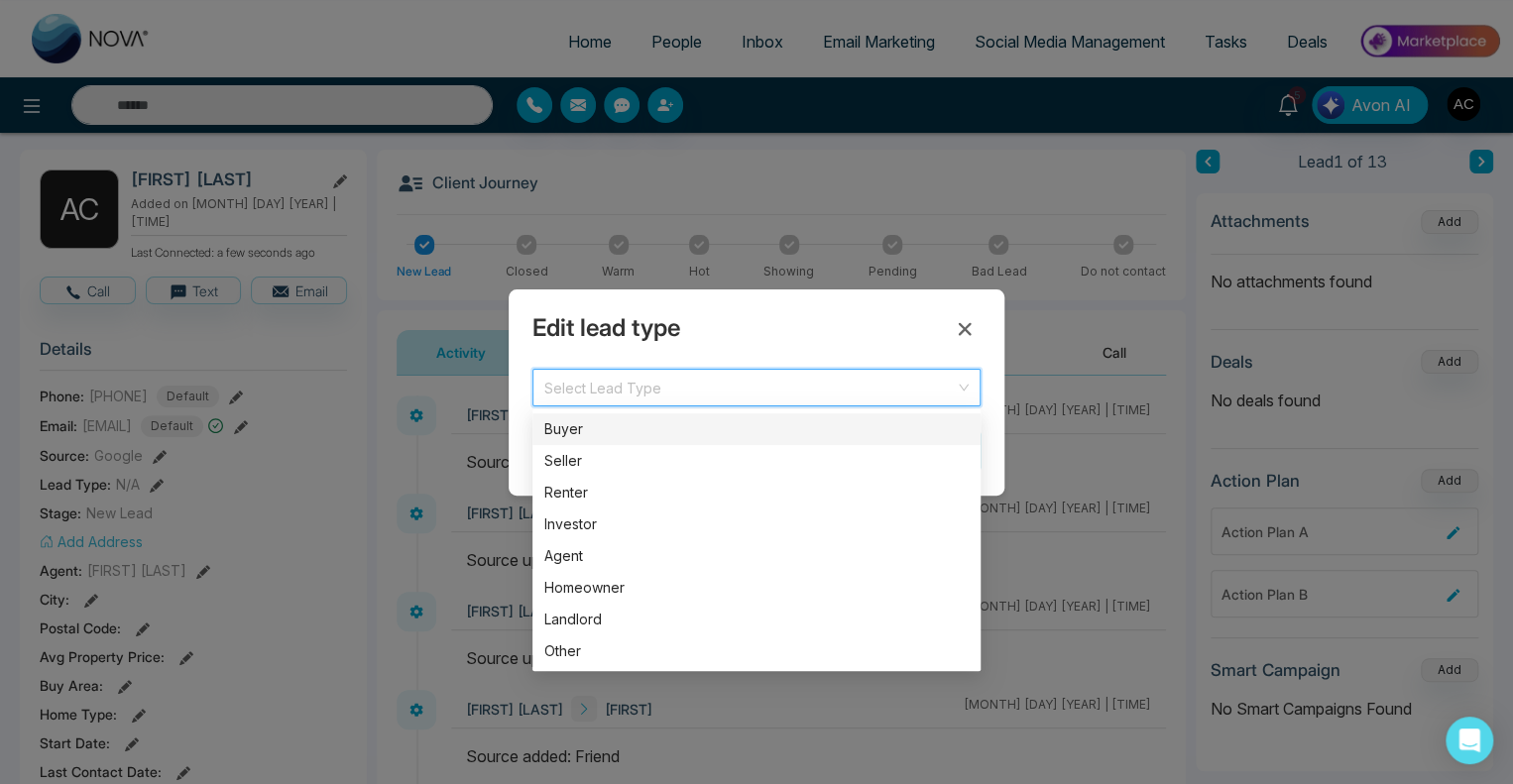 click on "Buyer" at bounding box center [756, 429] 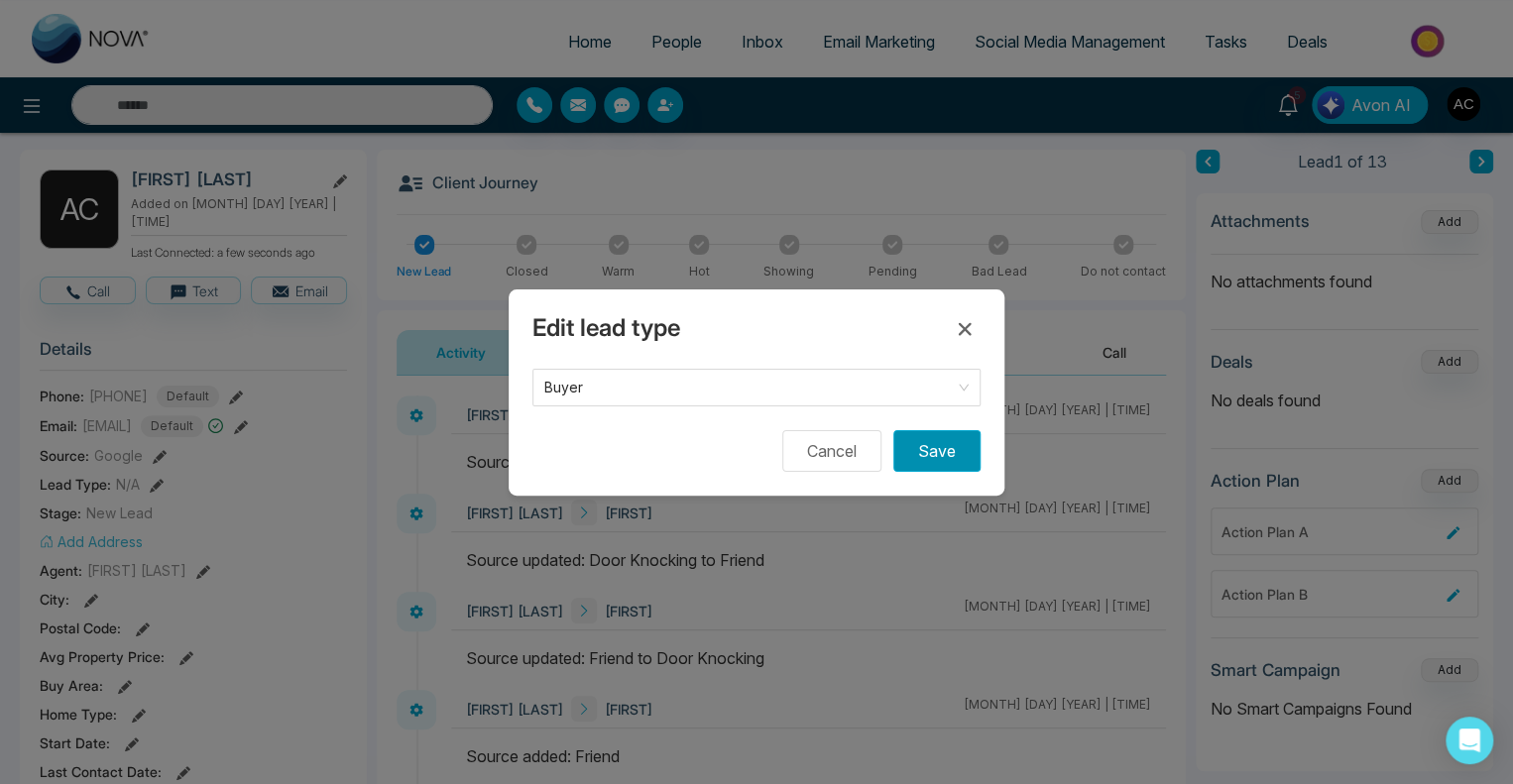 click on "Save" at bounding box center (937, 451) 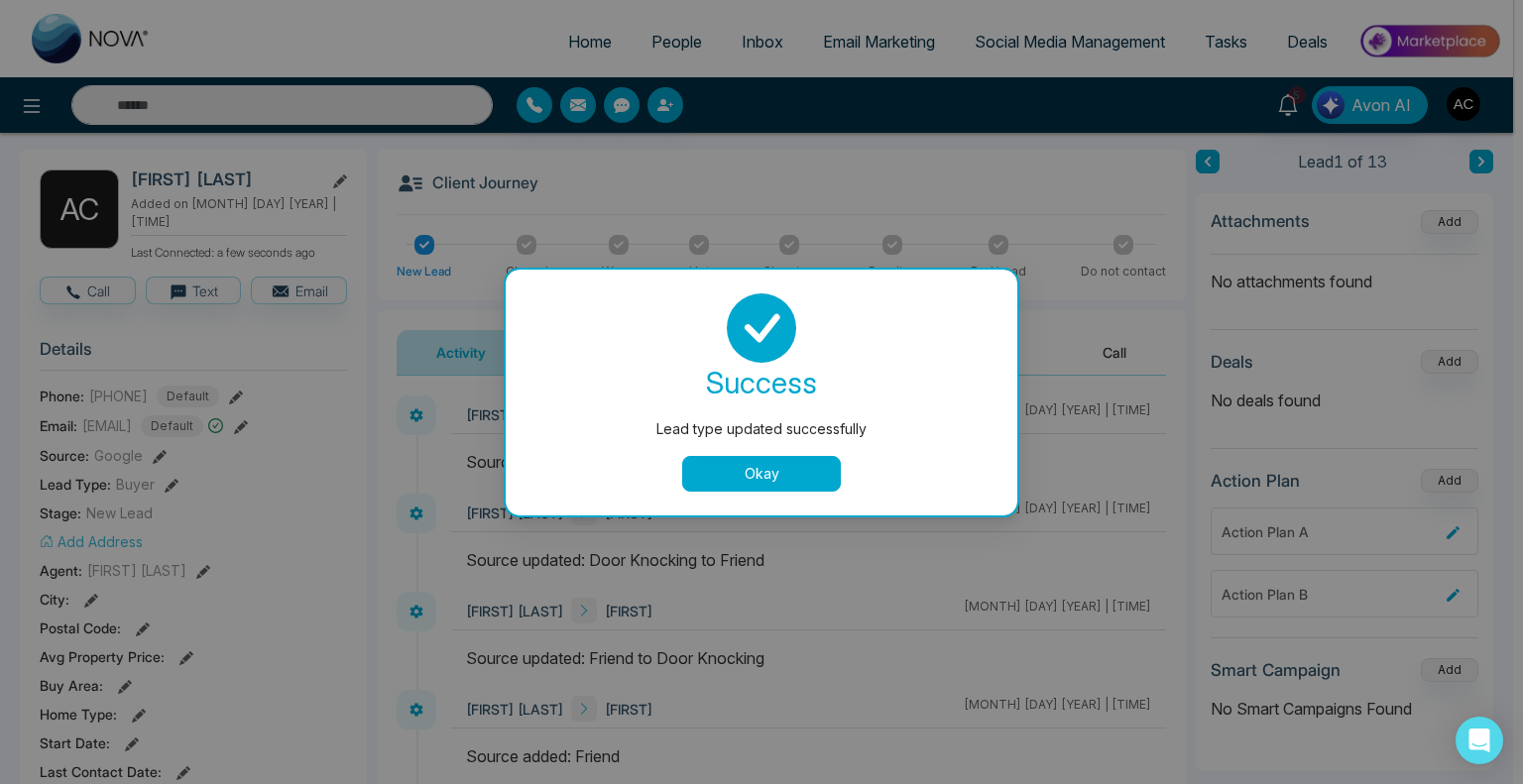click on "Okay" at bounding box center (762, 474) 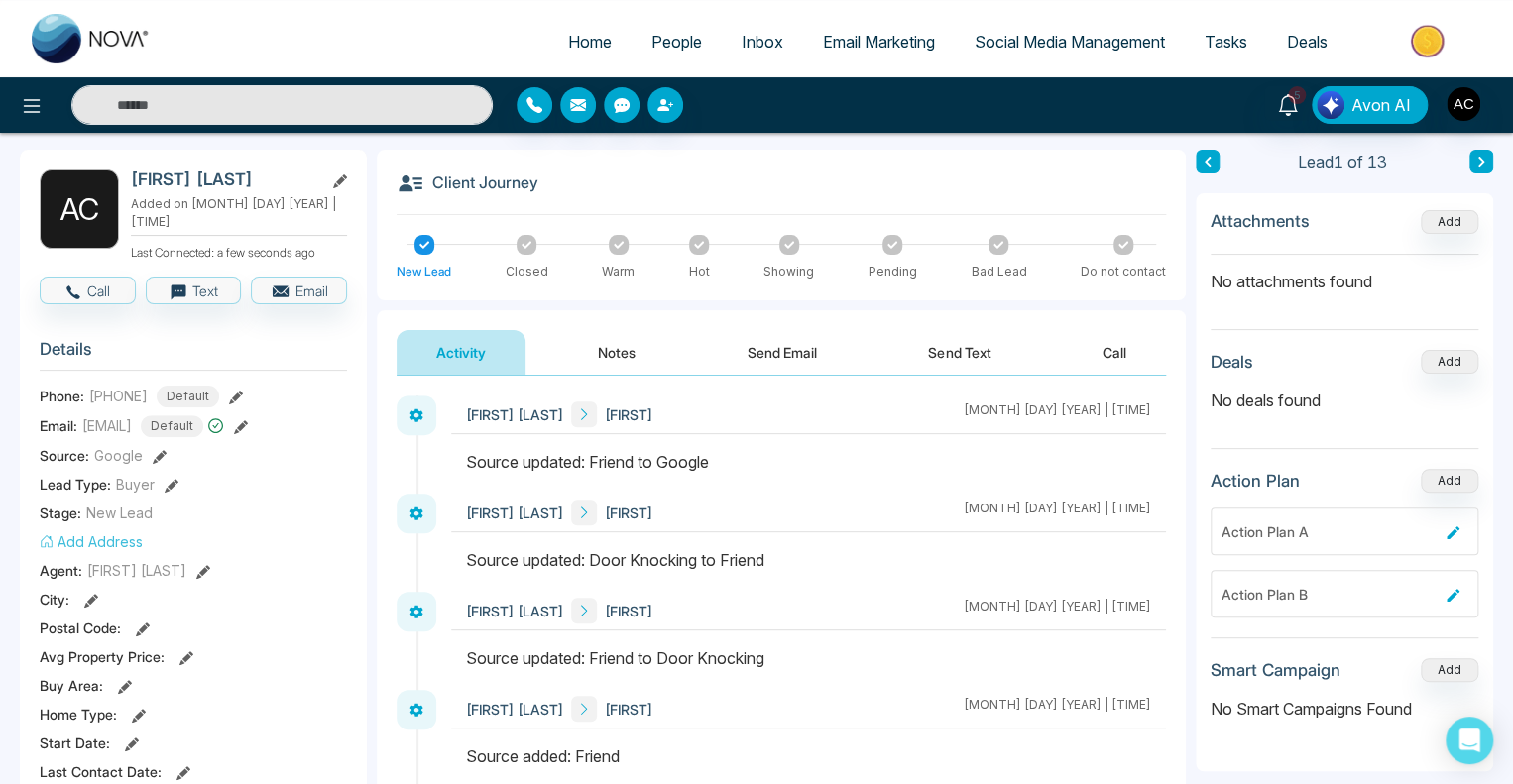 click 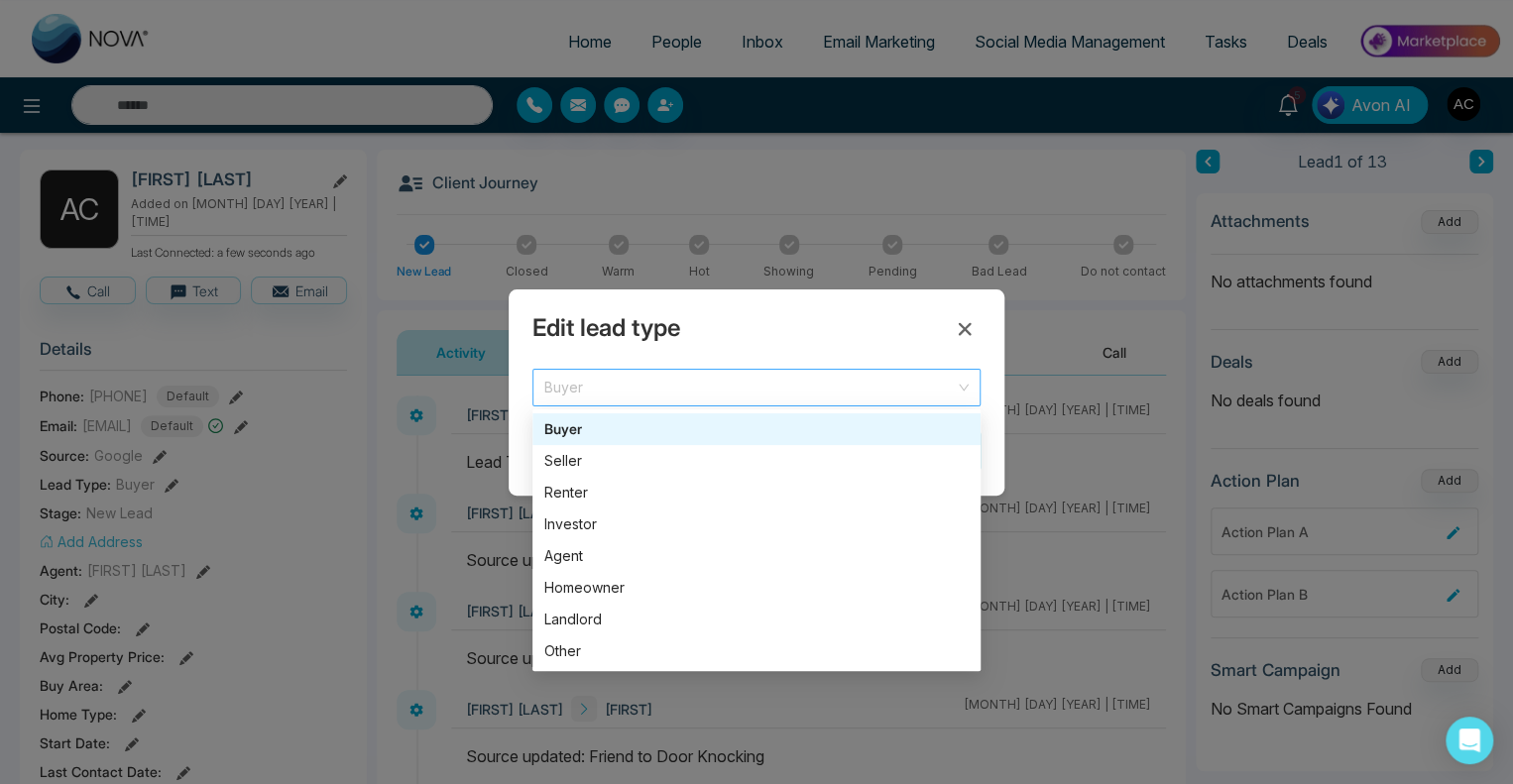 click on "Buyer" at bounding box center [756, 388] 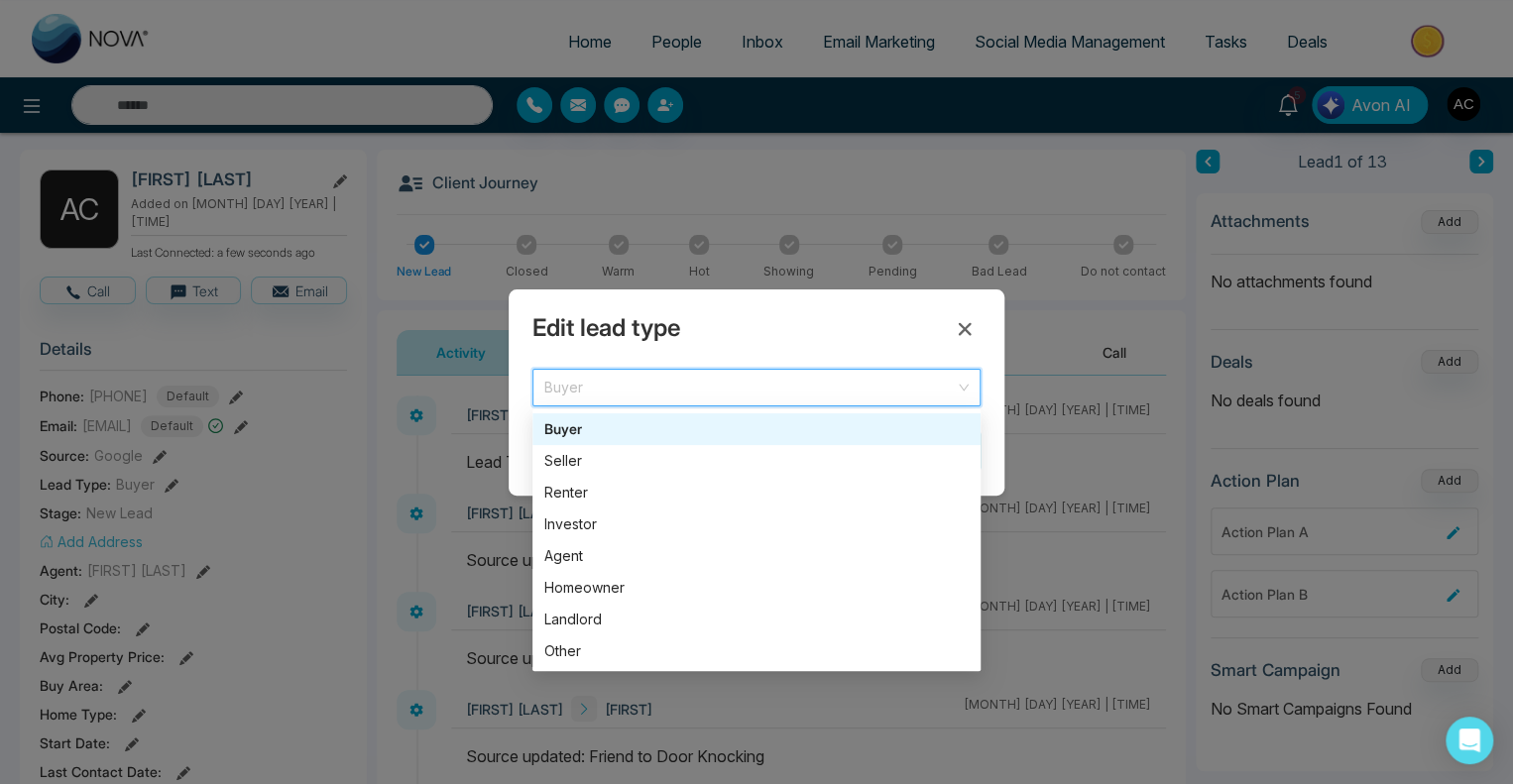 click on "Buyer" at bounding box center (756, 429) 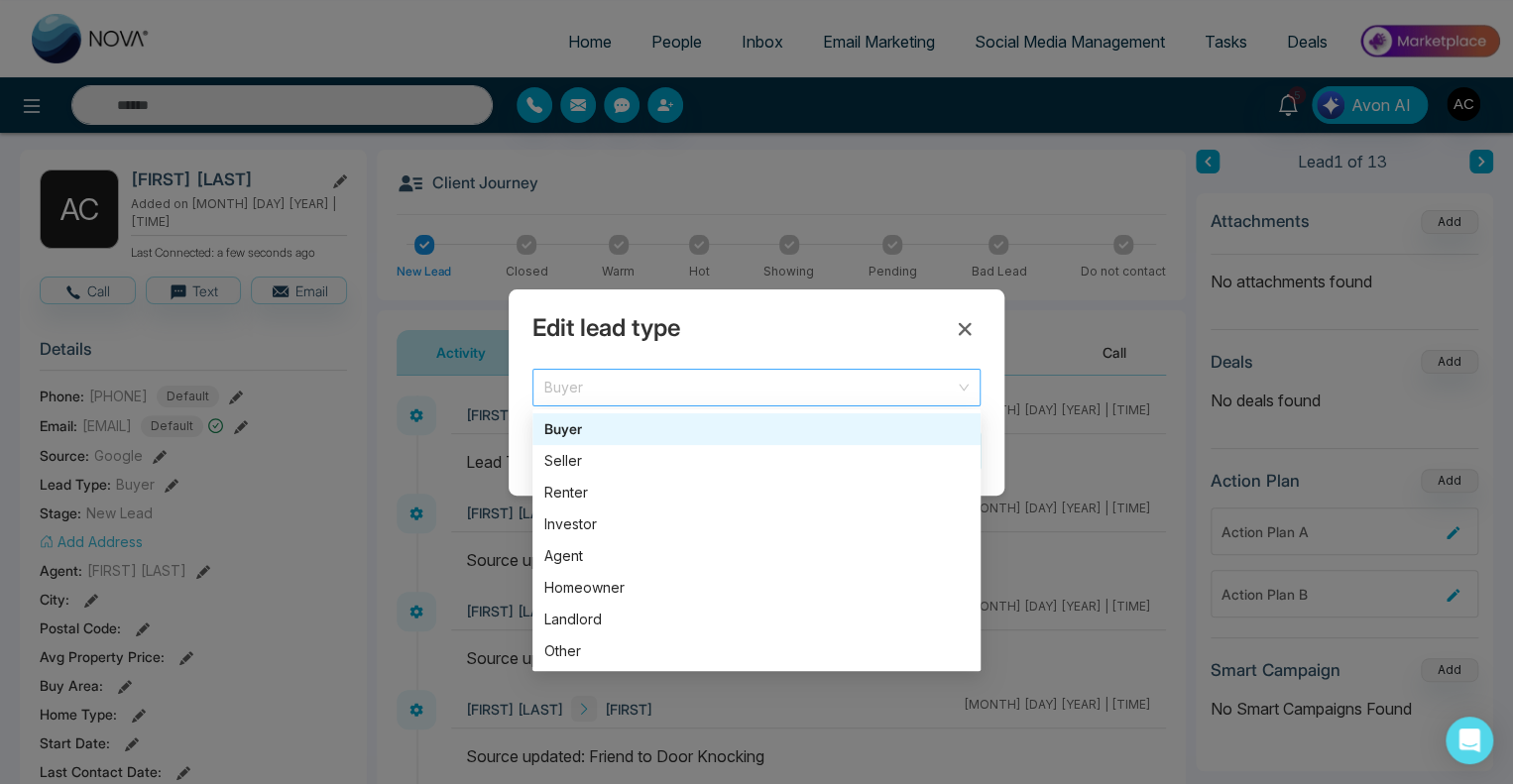 click on "Buyer" at bounding box center (756, 388) 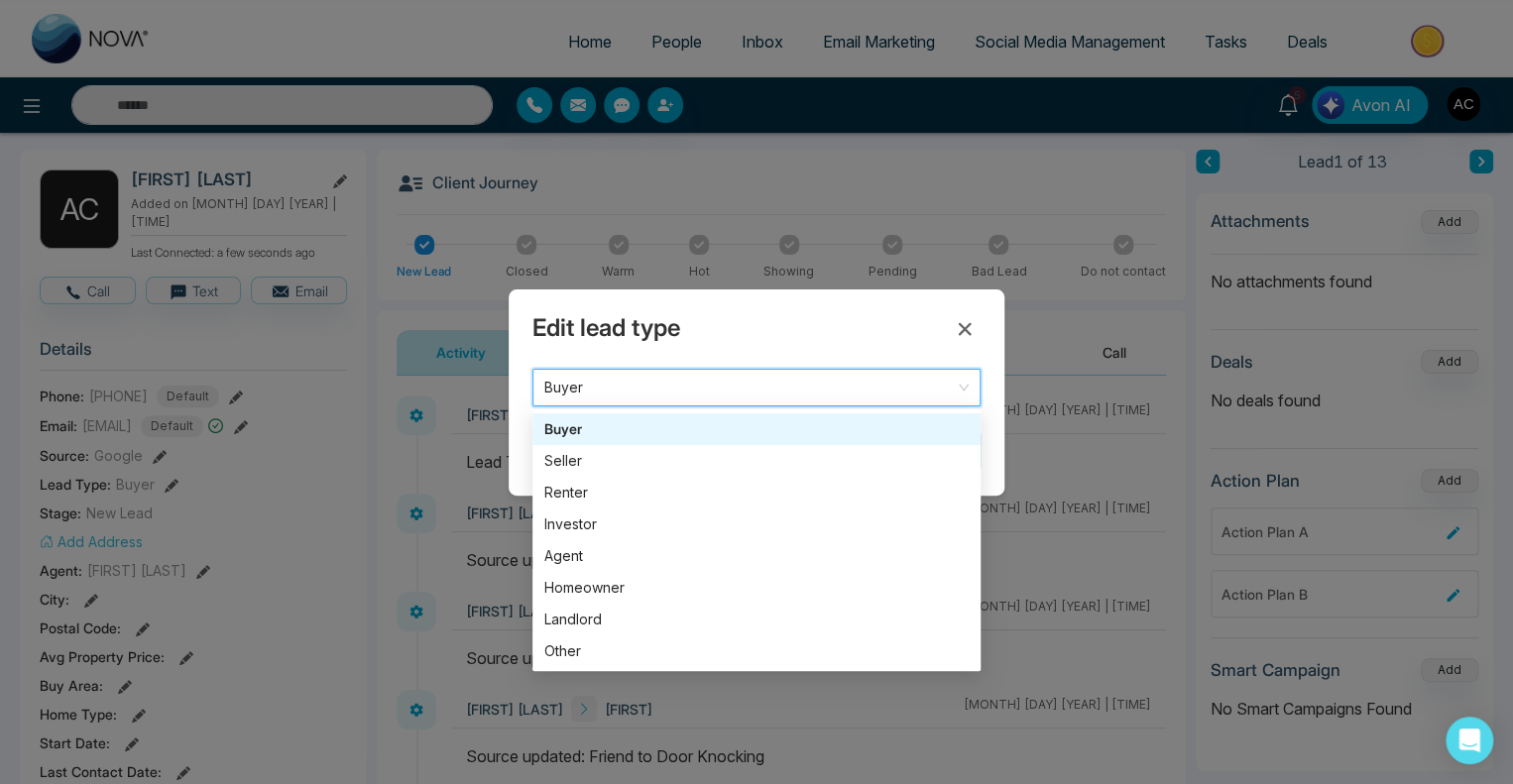 click on "Buyer" at bounding box center [756, 388] 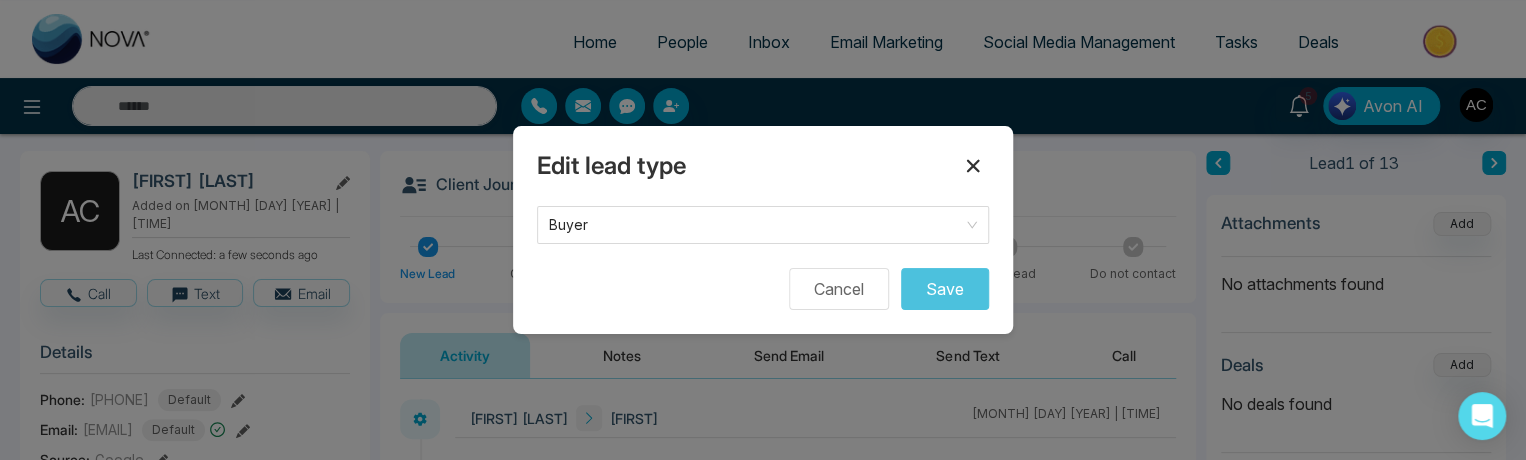 click 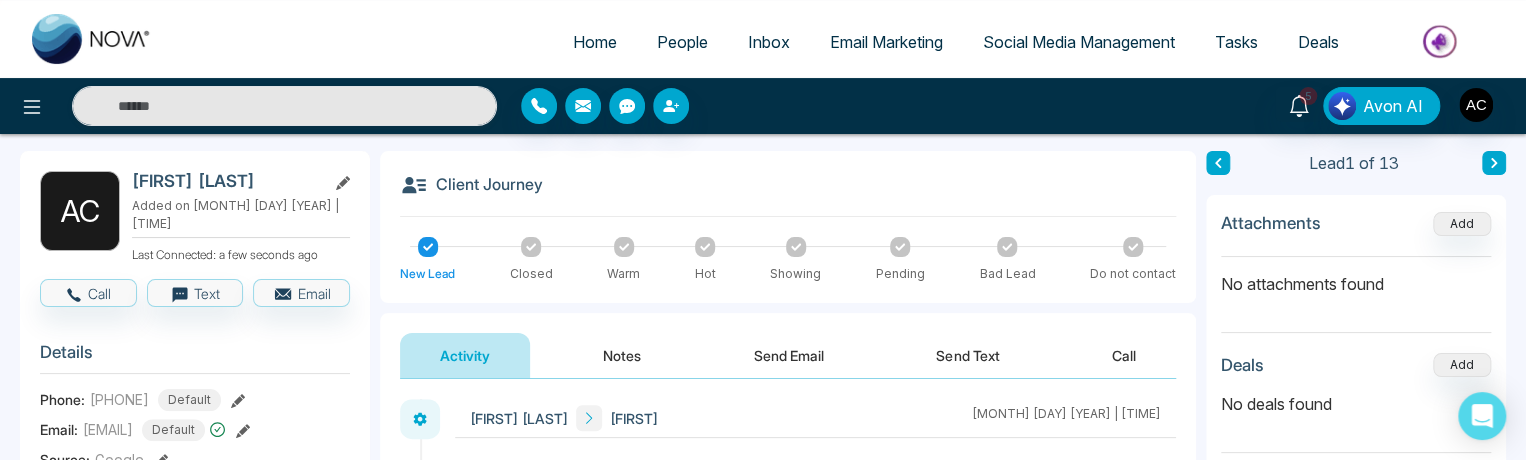 scroll, scrollTop: 228, scrollLeft: 0, axis: vertical 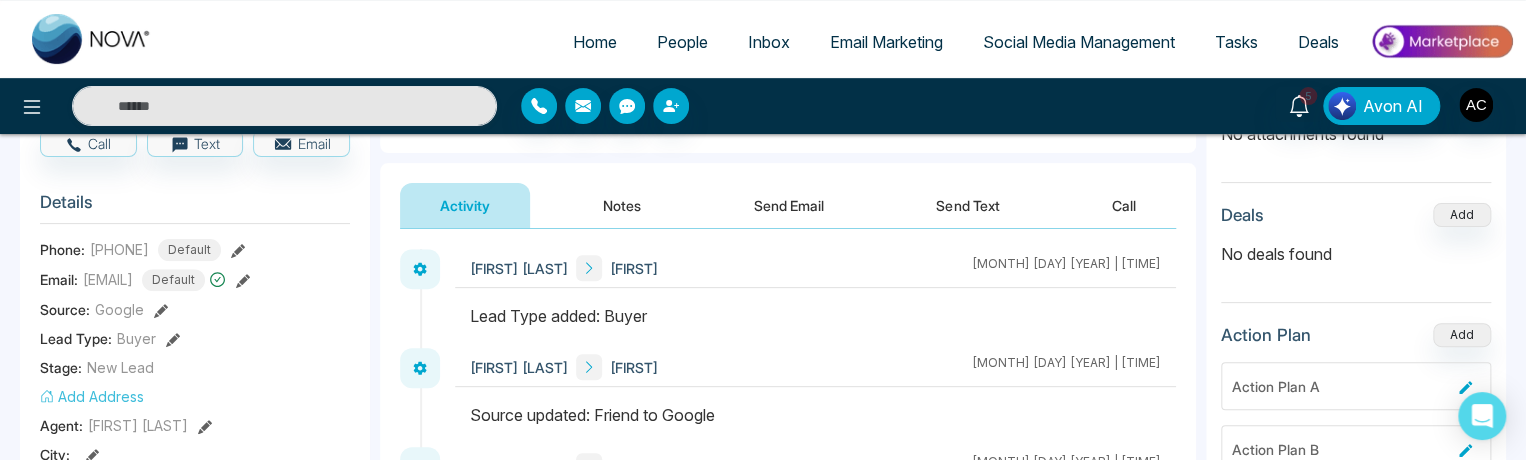 click 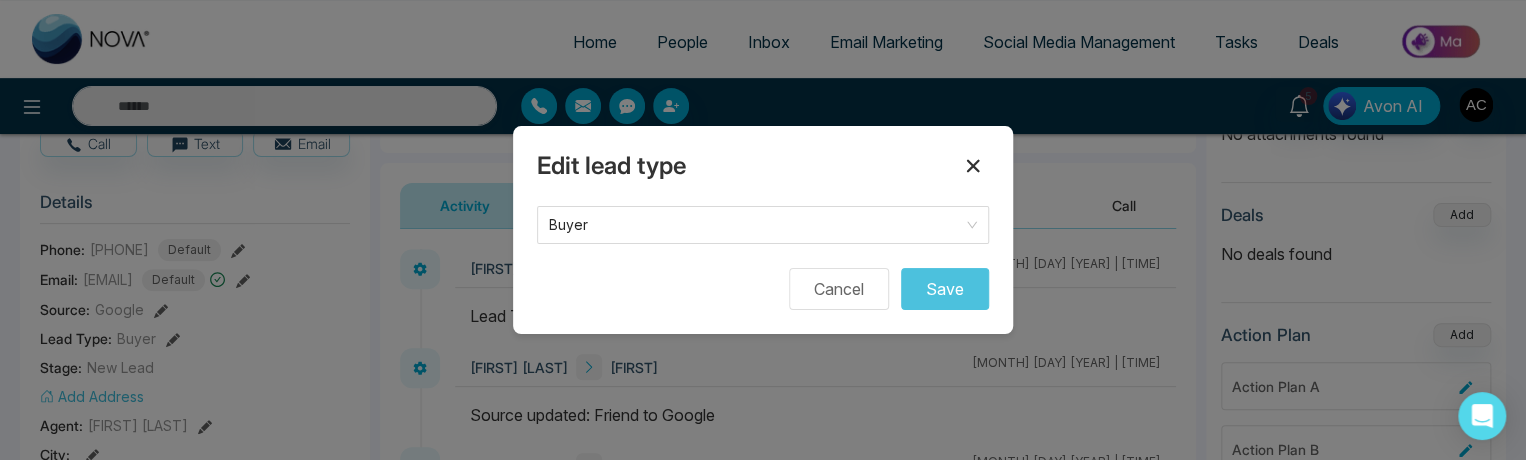 click 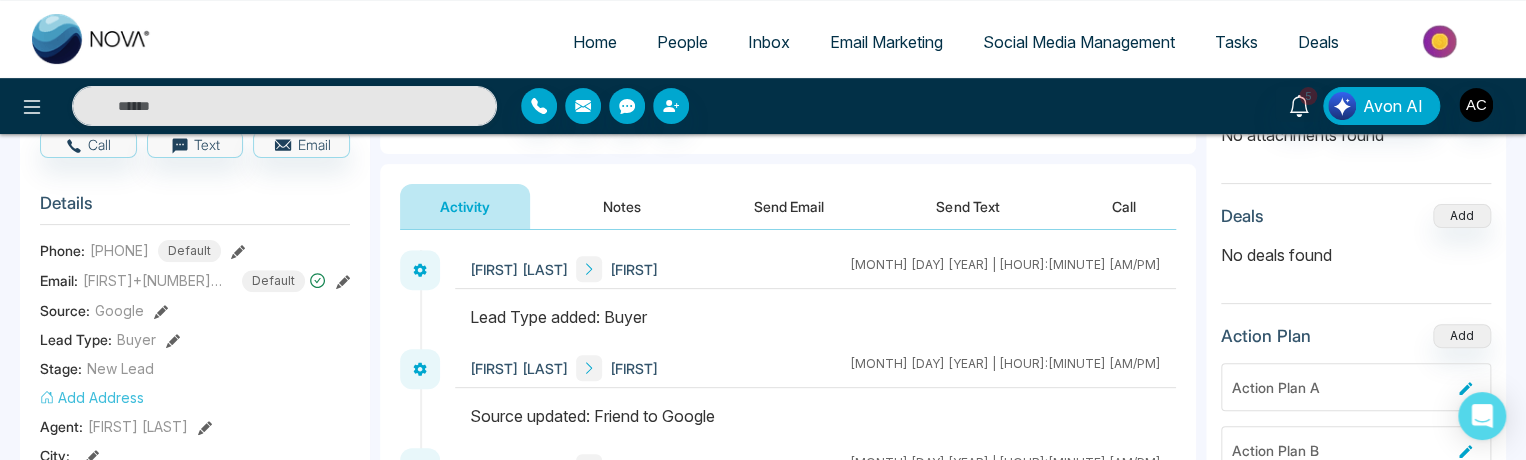 scroll, scrollTop: 283, scrollLeft: 0, axis: vertical 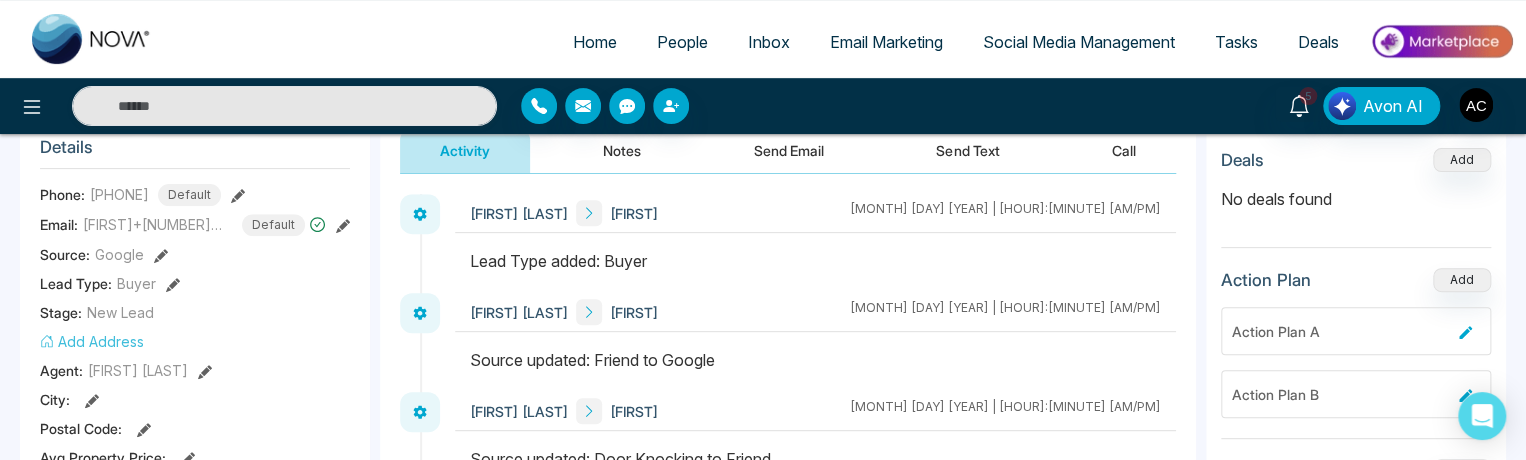 click 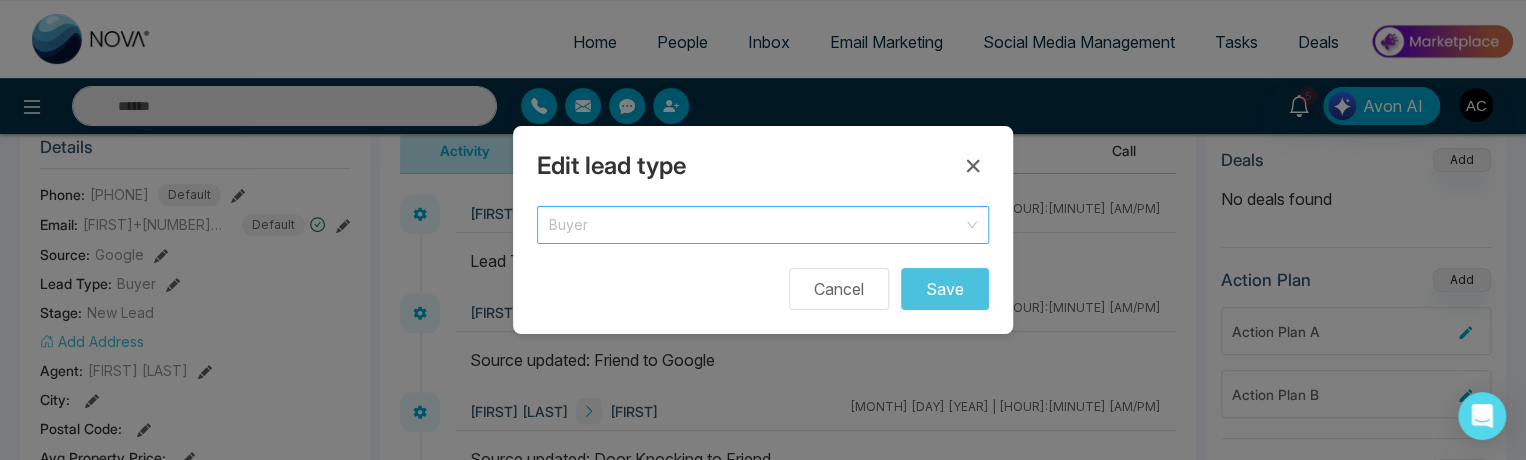 click on "Buyer Buyer Seller Buyer Seller Renter Investor Agent Homeowner Landlord Other" at bounding box center (763, 225) 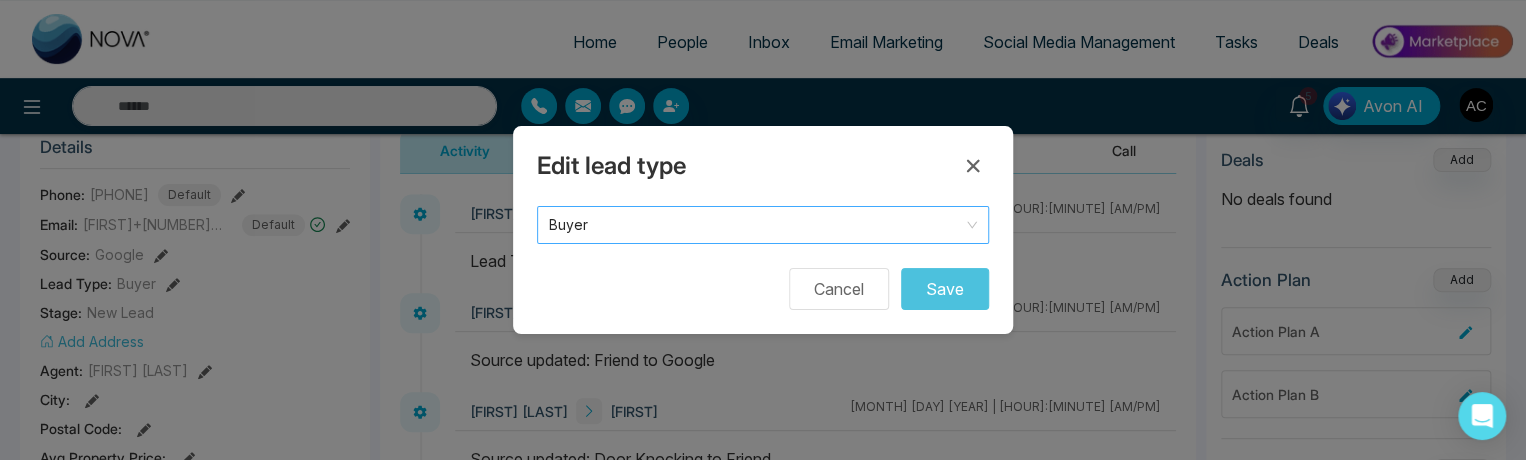 click on "Buyer Buyer Seller Buyer Seller Renter Investor Agent Homeowner Landlord Other" at bounding box center (763, 225) 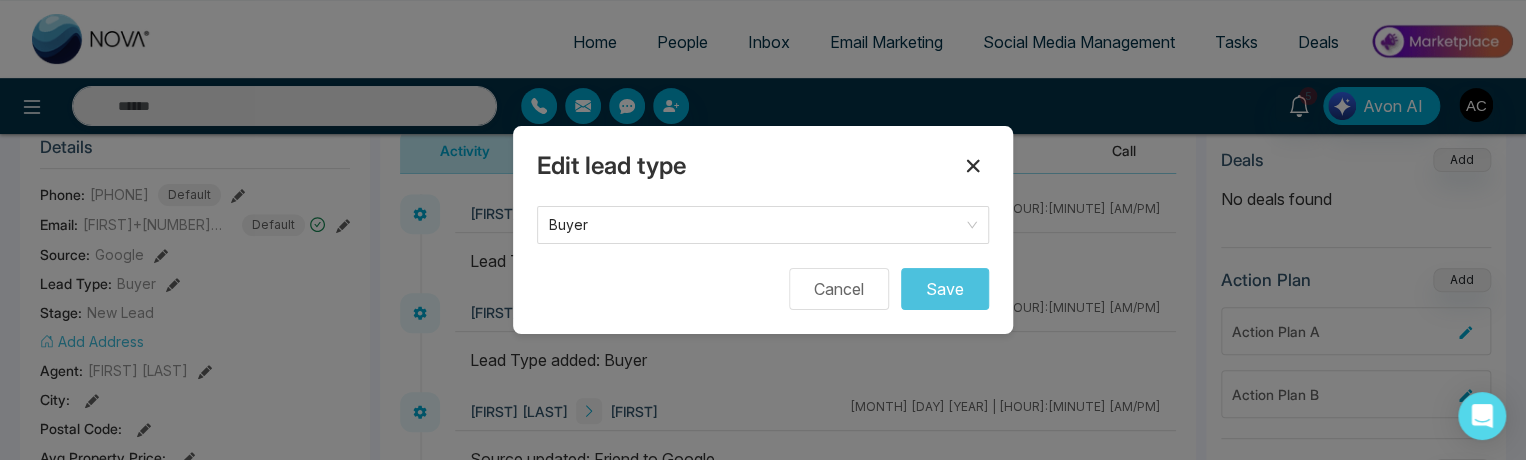 click 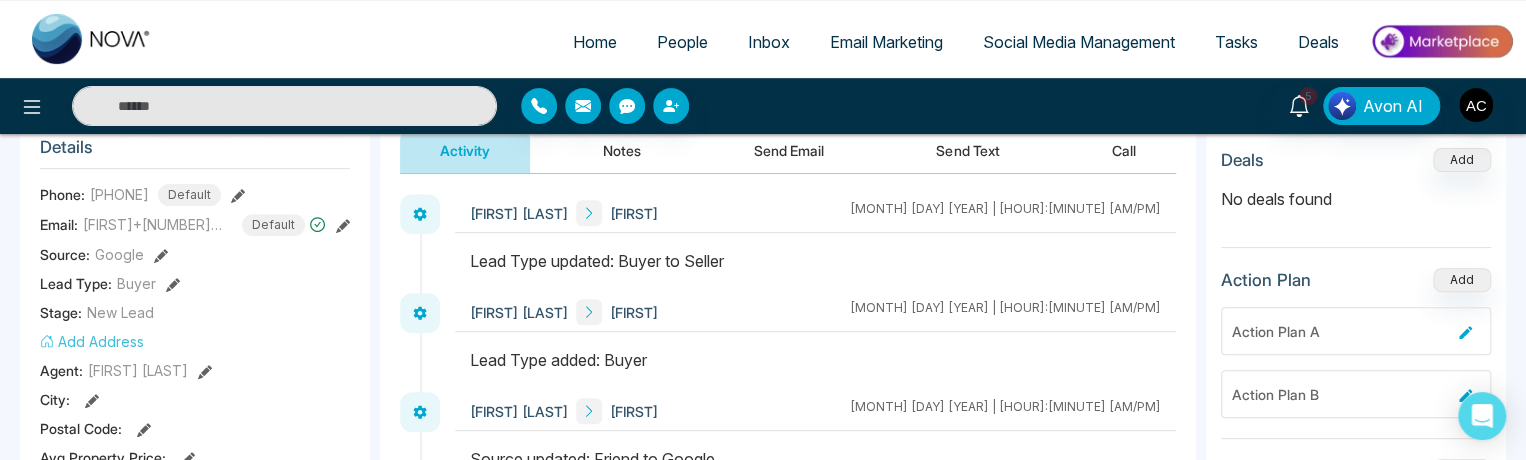 scroll, scrollTop: 312, scrollLeft: 0, axis: vertical 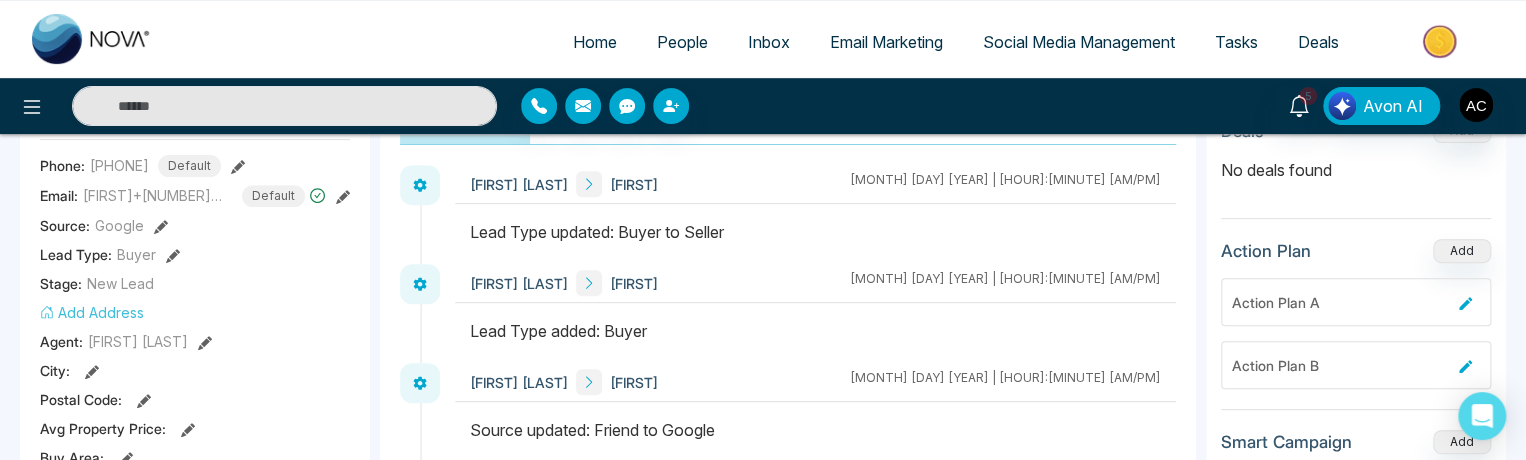 click on "Add Address" at bounding box center (92, 312) 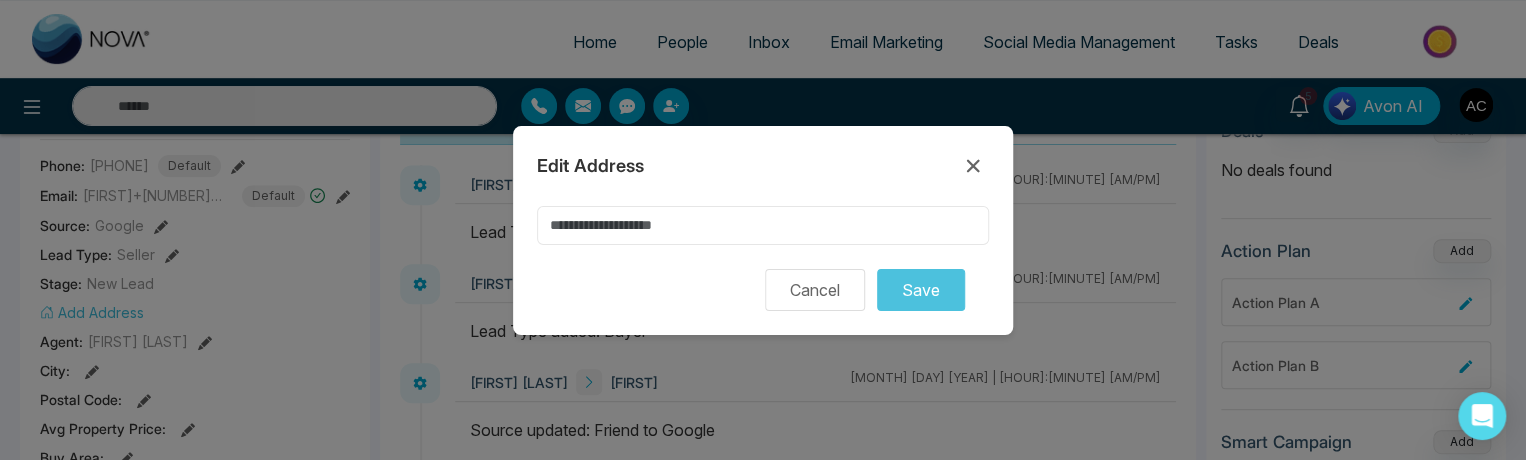 click at bounding box center [763, 225] 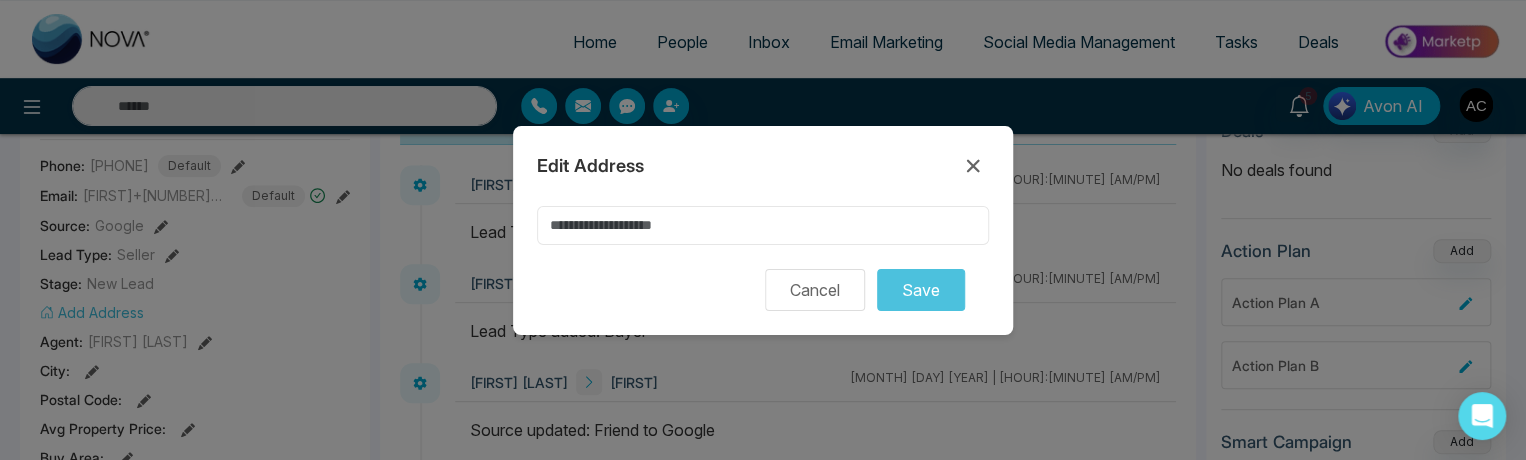 click at bounding box center (763, 225) 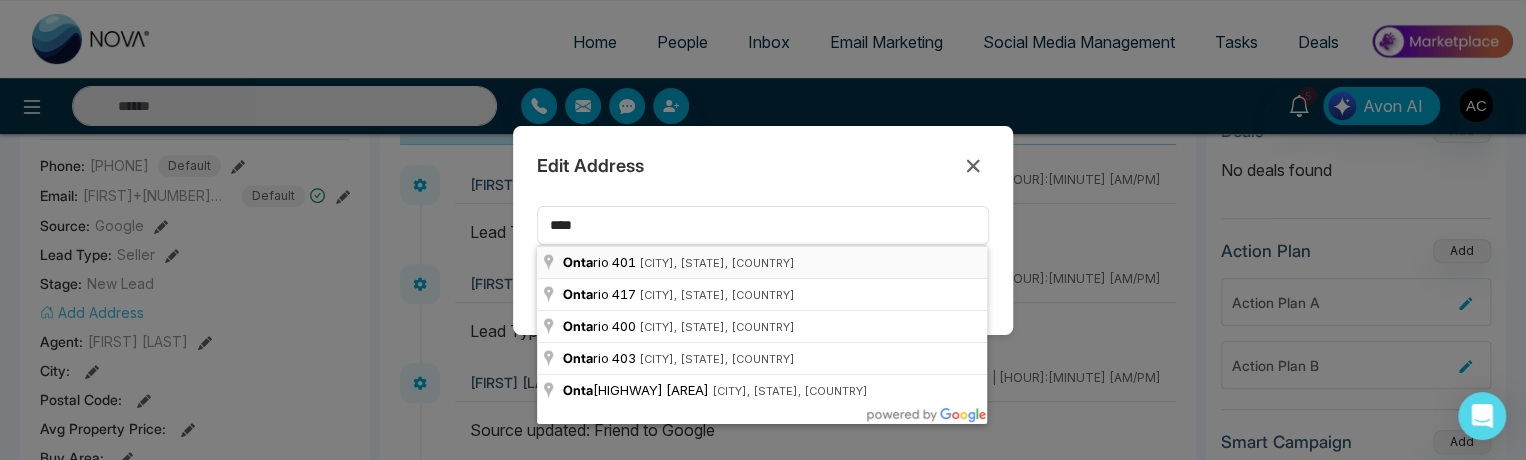 type on "**********" 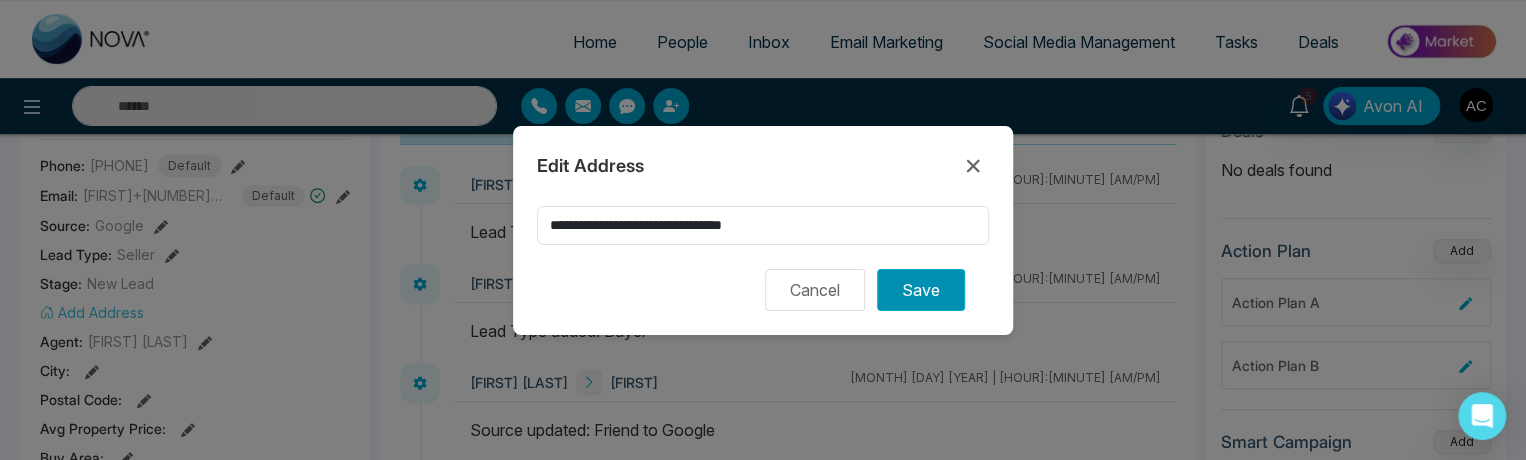 click on "Save" at bounding box center [921, 290] 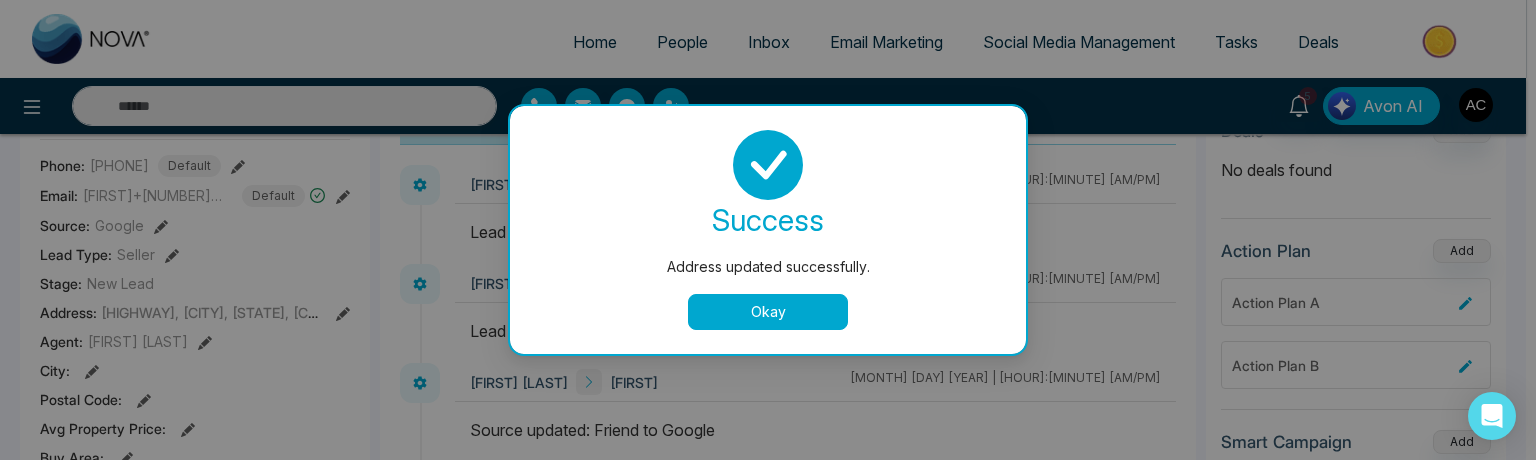 click on "Okay" at bounding box center [768, 312] 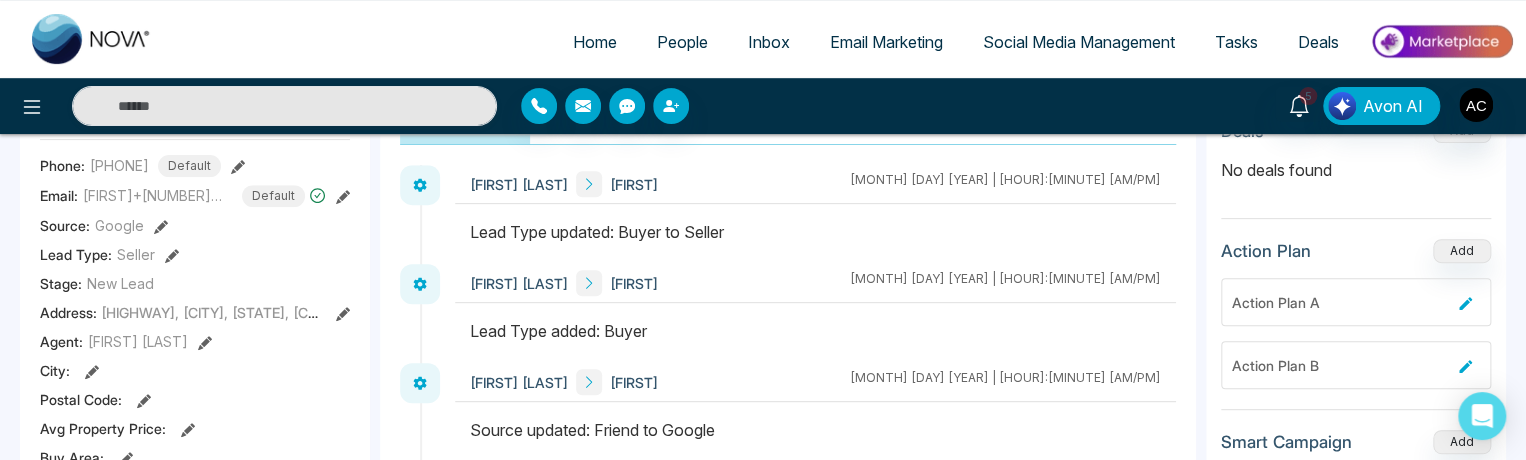 click on "Address:   Ontario 401, Maidstone, ON, Canada" at bounding box center [180, 312] 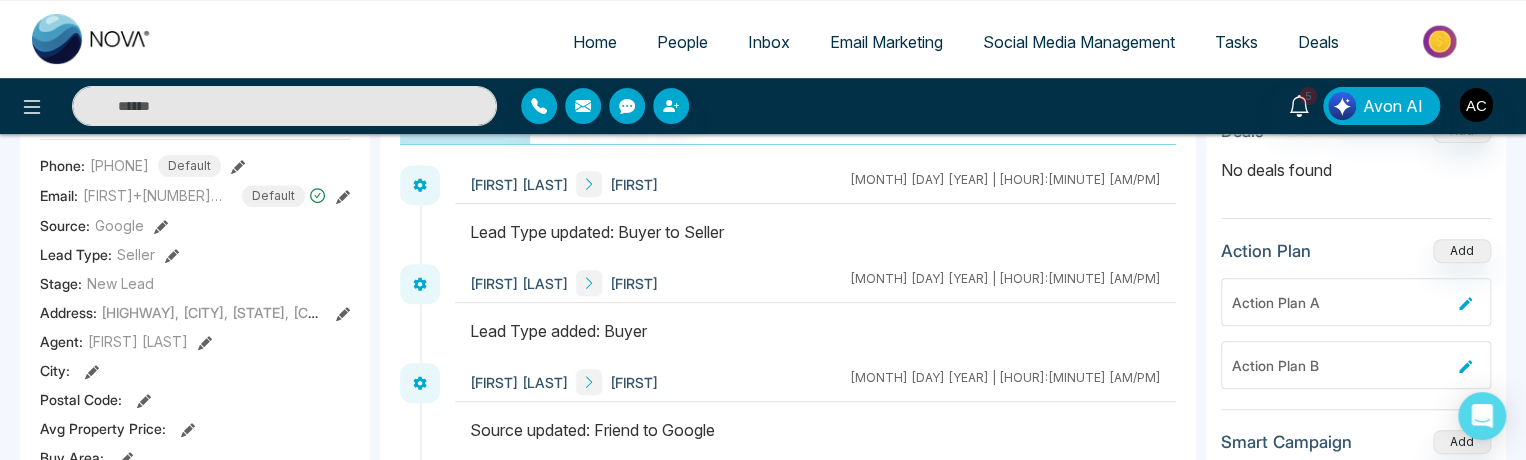 click on "Address:   Ontario 401, Maidstone, ON, Canada" at bounding box center [180, 312] 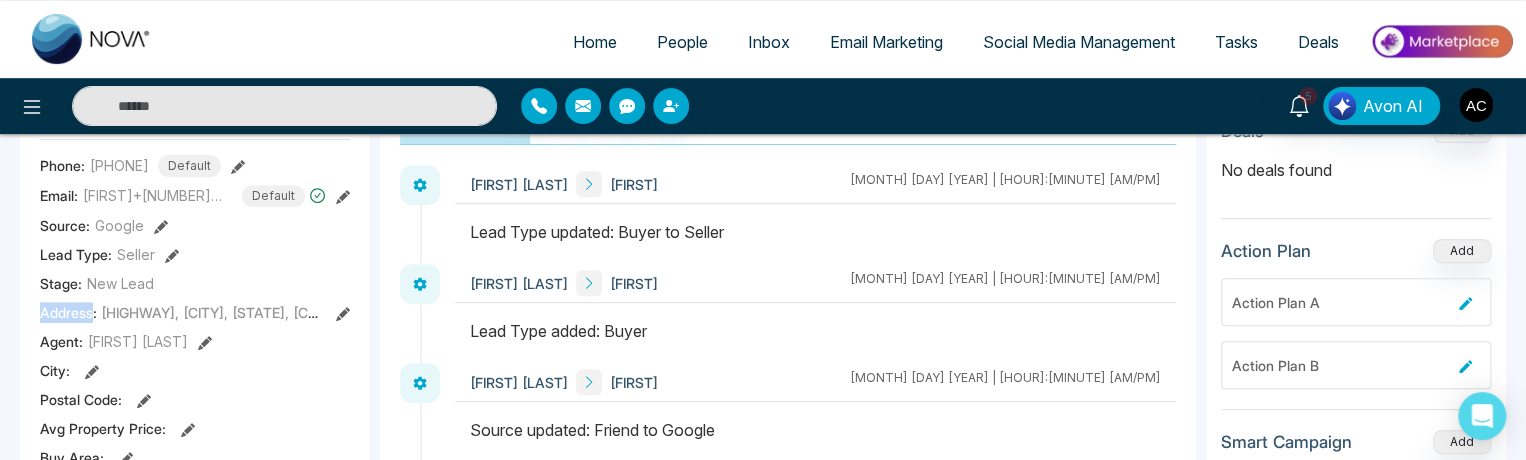 click on "Address:   Ontario 401, Maidstone, ON, Canada" at bounding box center [180, 312] 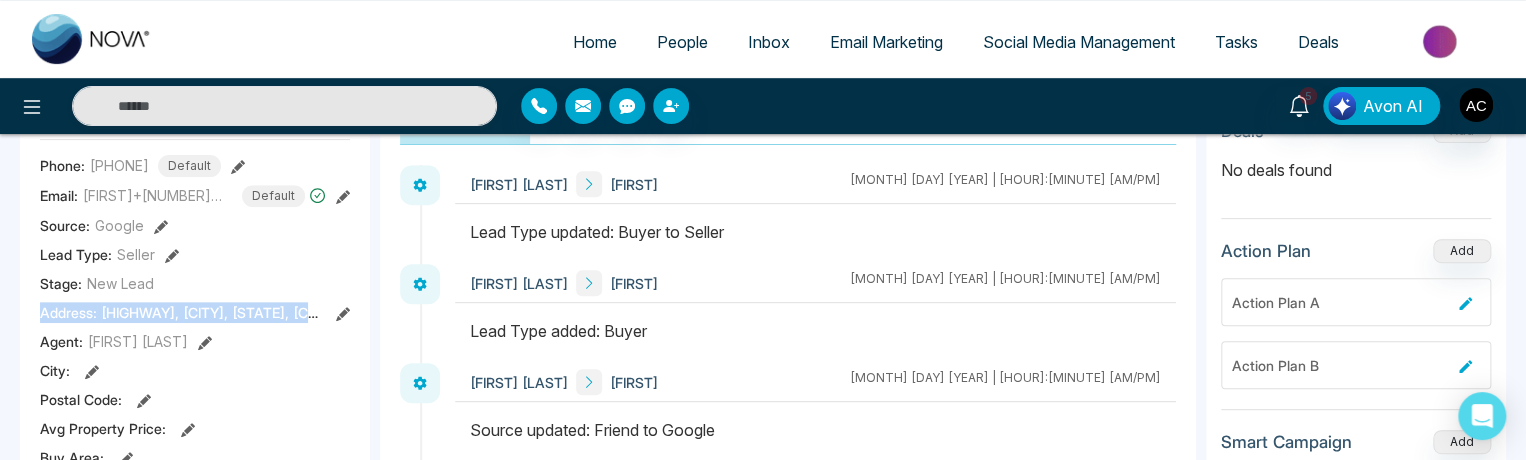 click on "Address:   Ontario 401, Maidstone, ON, Canada" at bounding box center [180, 312] 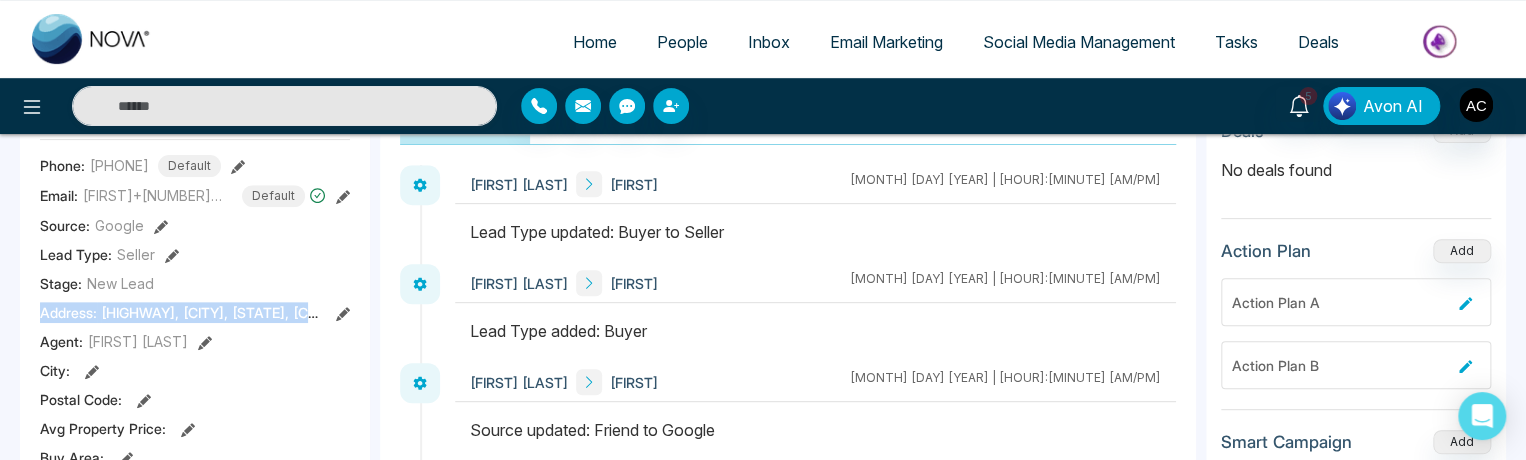 click on "Address:   Ontario 401, Maidstone, ON, Canada" at bounding box center [180, 312] 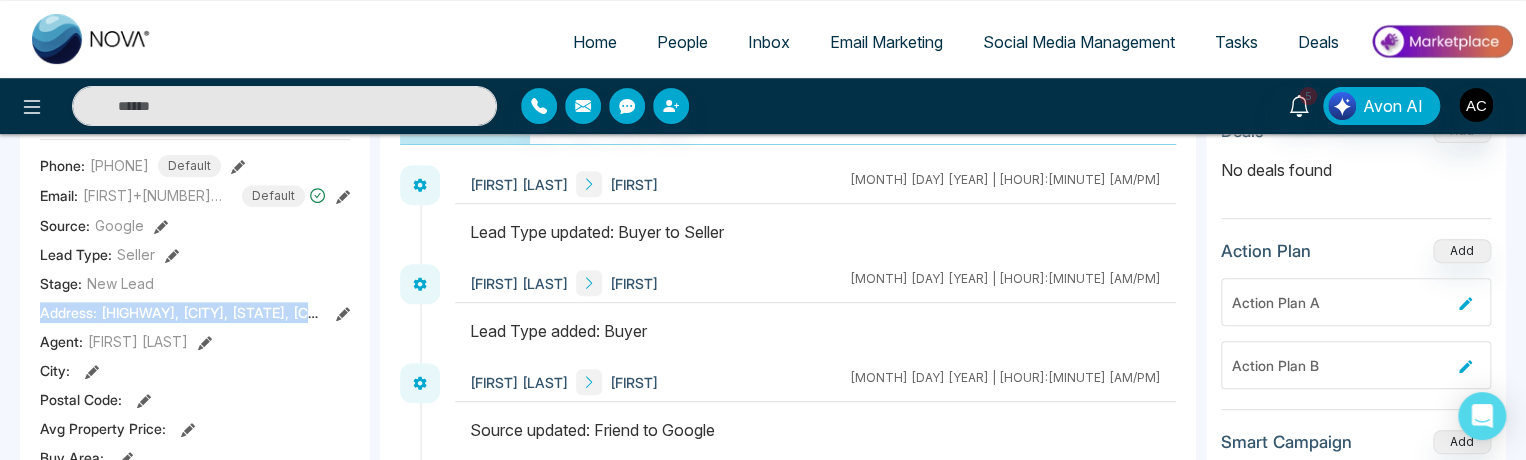 click on "Address:   Ontario 401, Maidstone, ON, Canada" at bounding box center [180, 312] 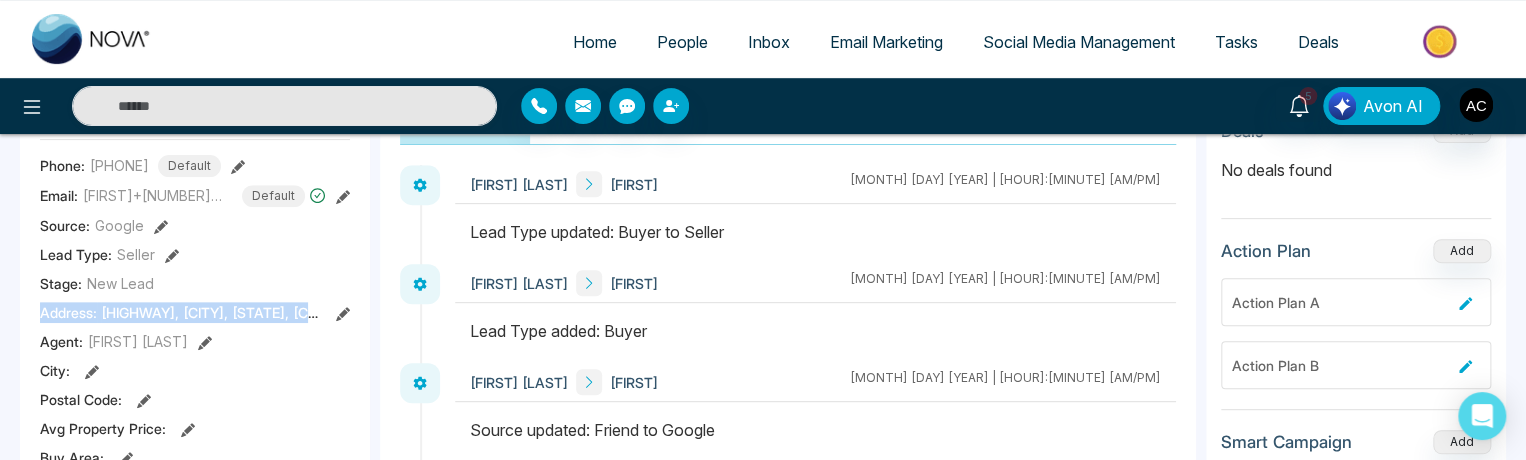 click on "Address:   Ontario 401, Maidstone, ON, Canada" at bounding box center [180, 312] 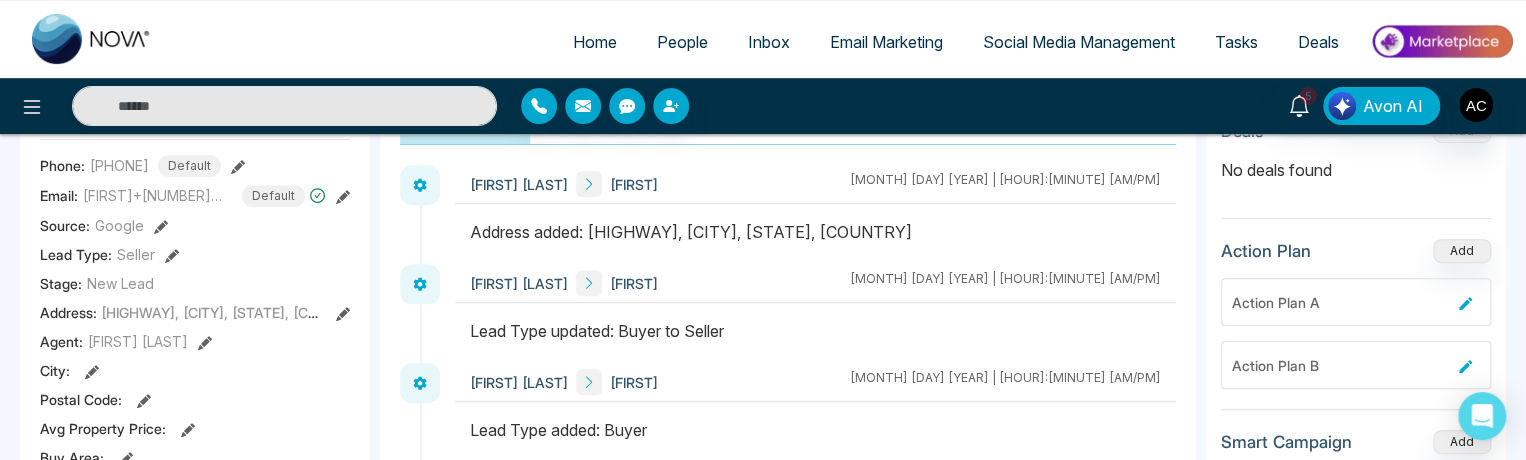 click on "Ontario 401, Maidstone, ON, Canada" at bounding box center (236, 312) 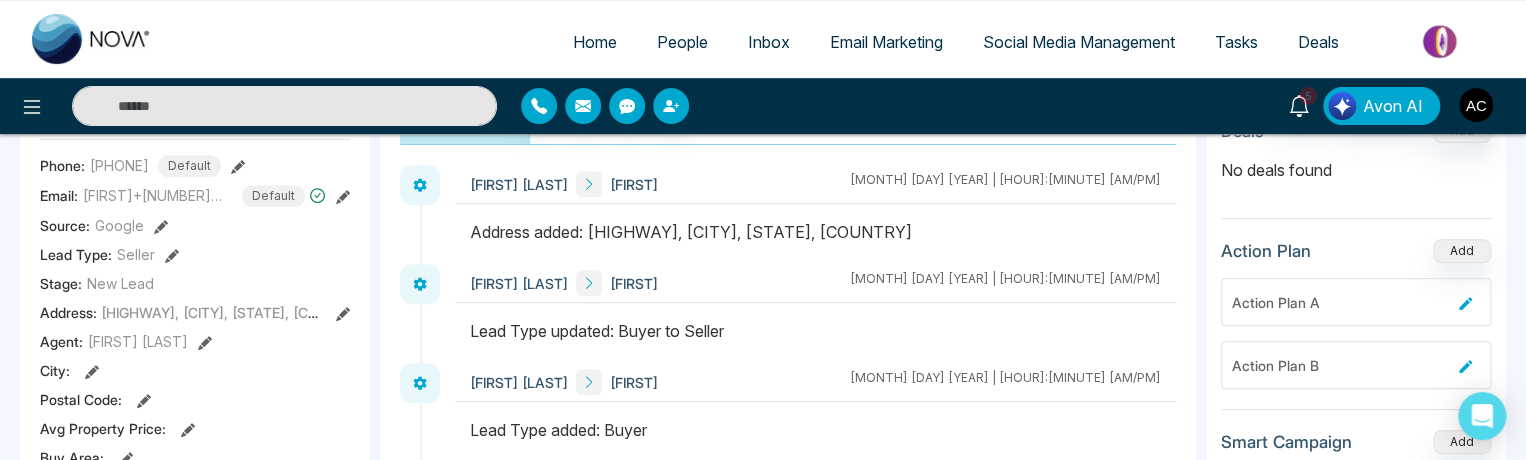 click 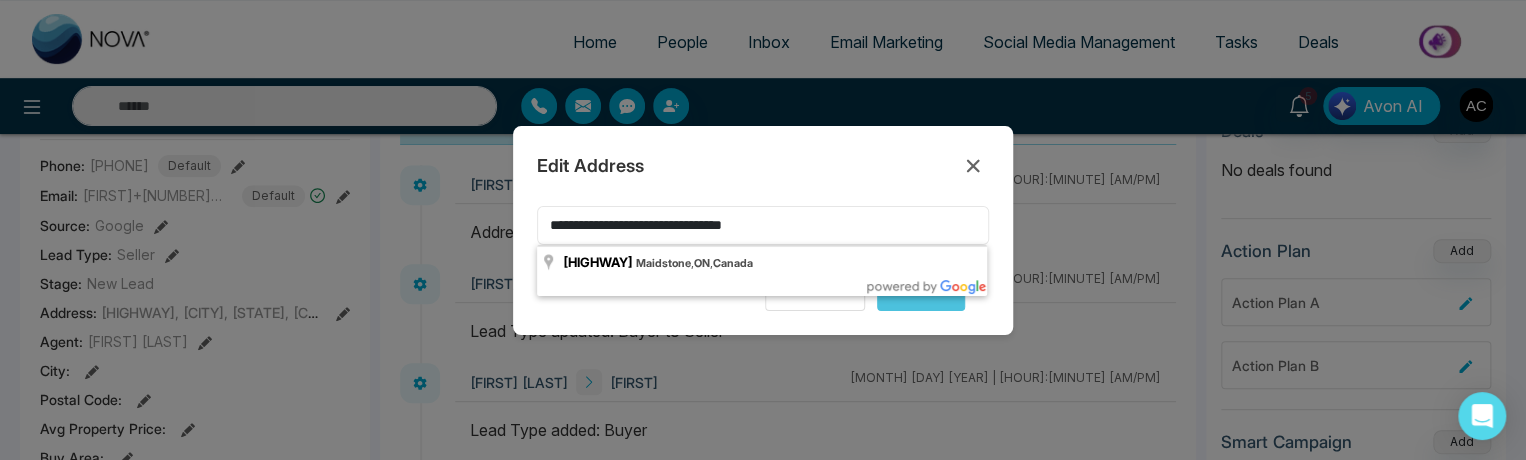 drag, startPoint x: 836, startPoint y: 225, endPoint x: 538, endPoint y: 215, distance: 298.16772 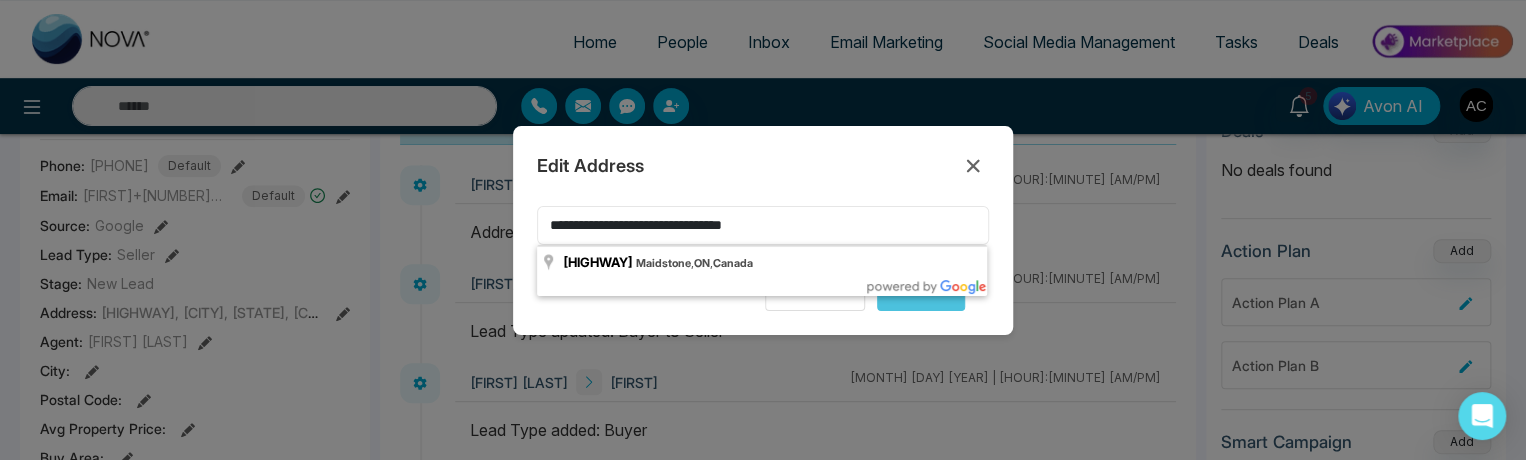 click on "**********" at bounding box center [763, 225] 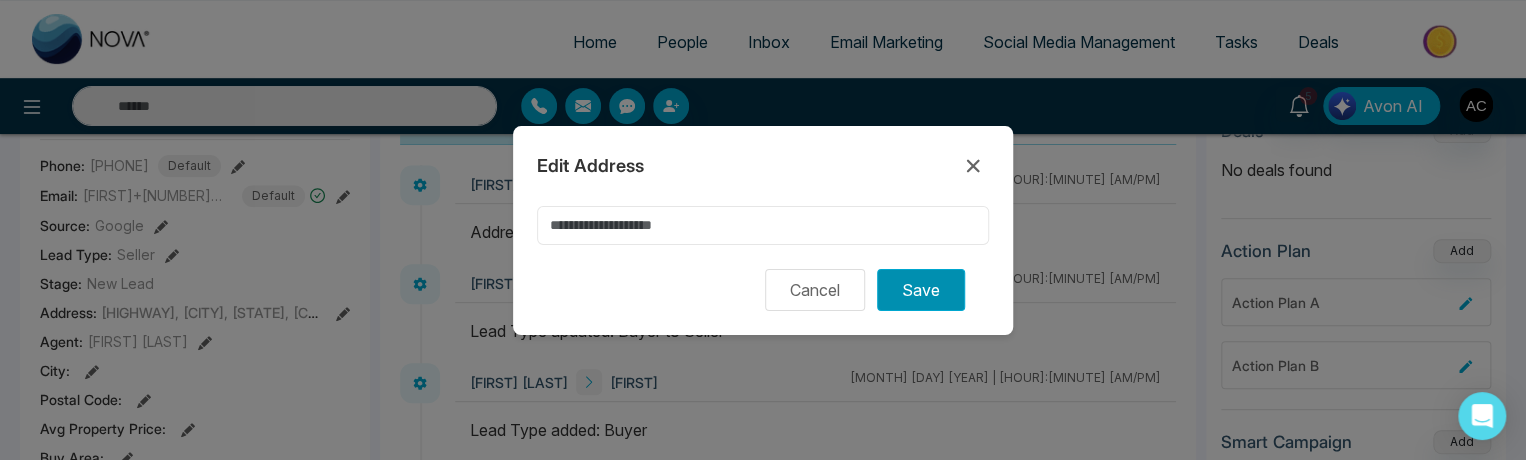 type 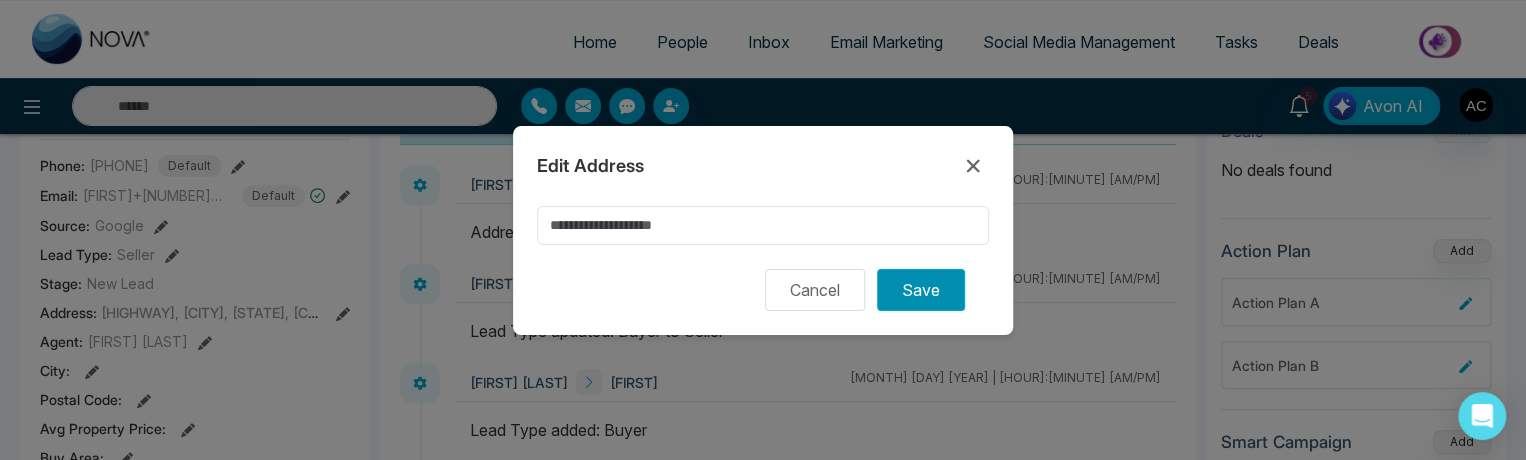 click on "Save" at bounding box center (921, 290) 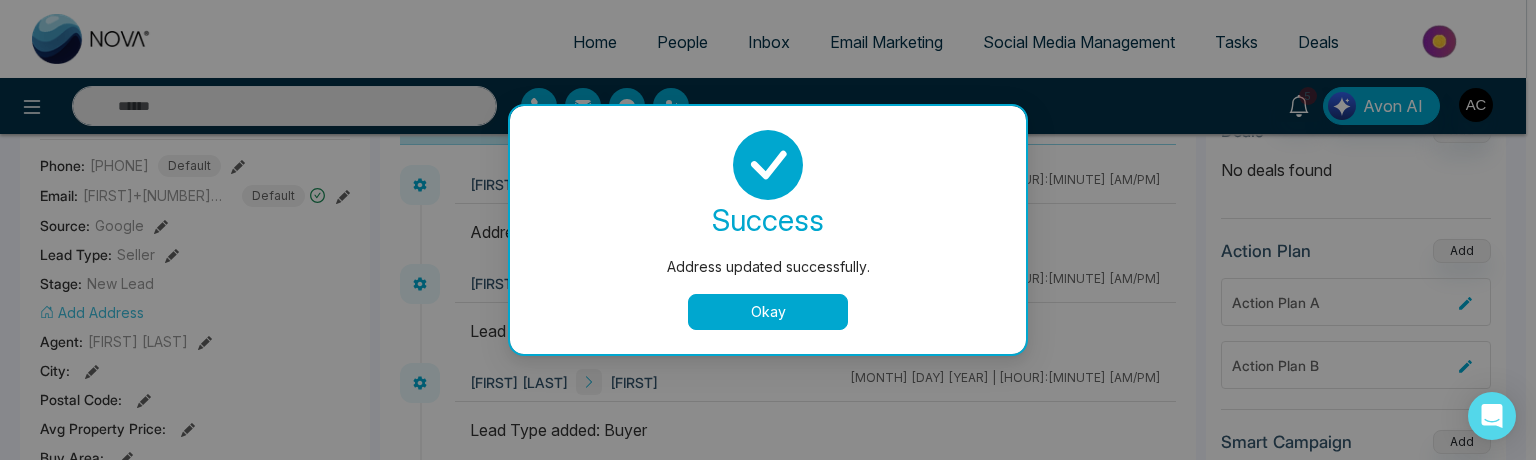 click on "Okay" at bounding box center (768, 312) 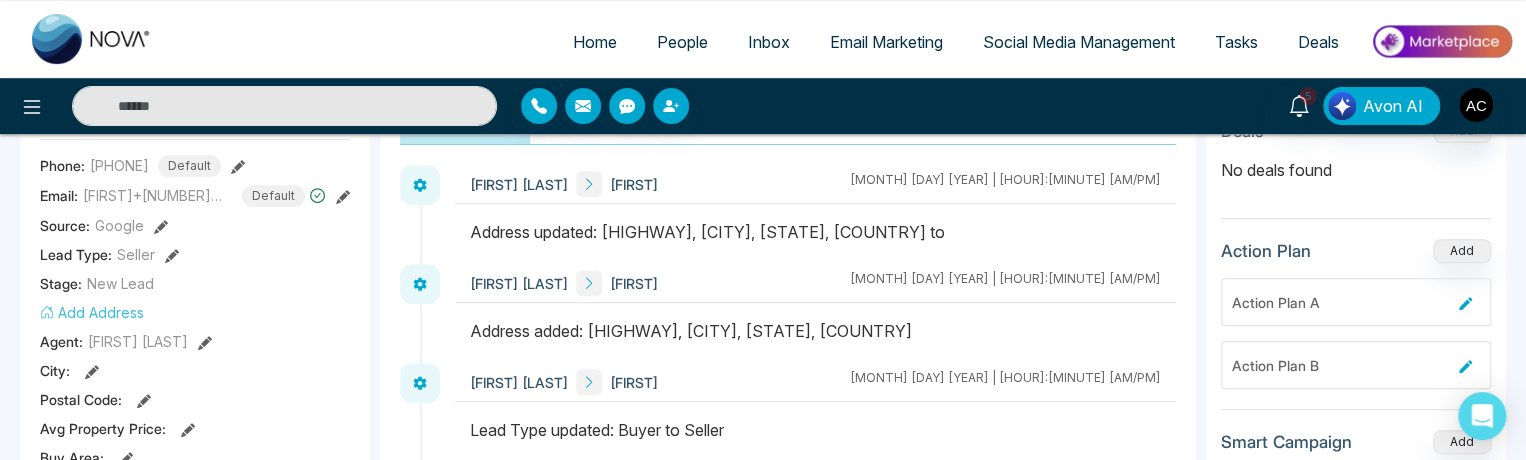 click on "Add Address" at bounding box center [195, 312] 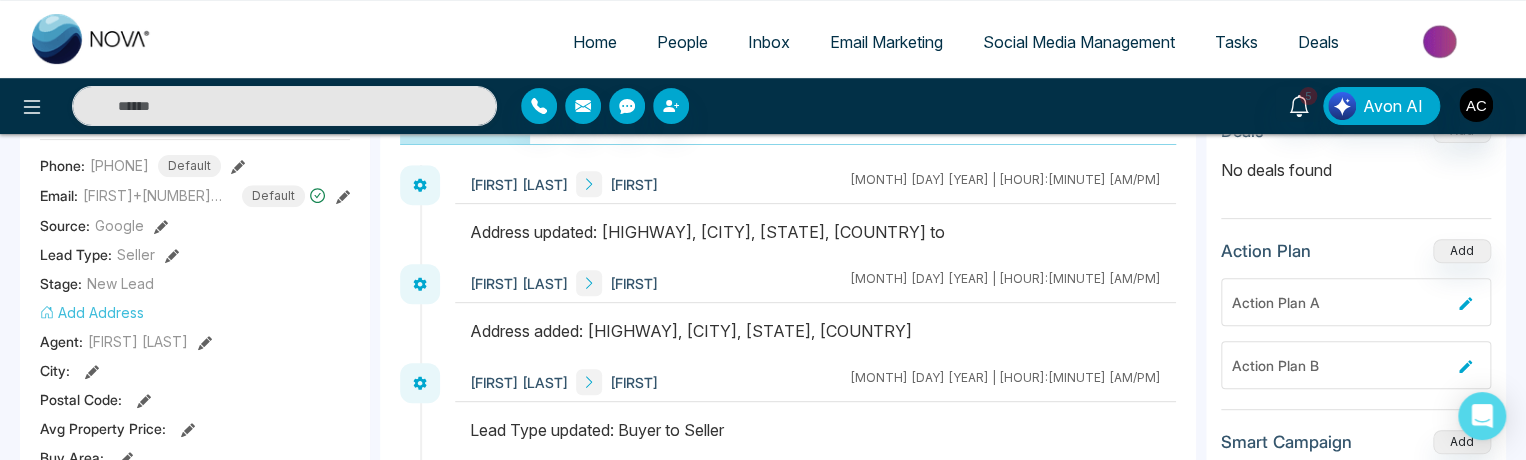 click on "Add Address" at bounding box center (92, 312) 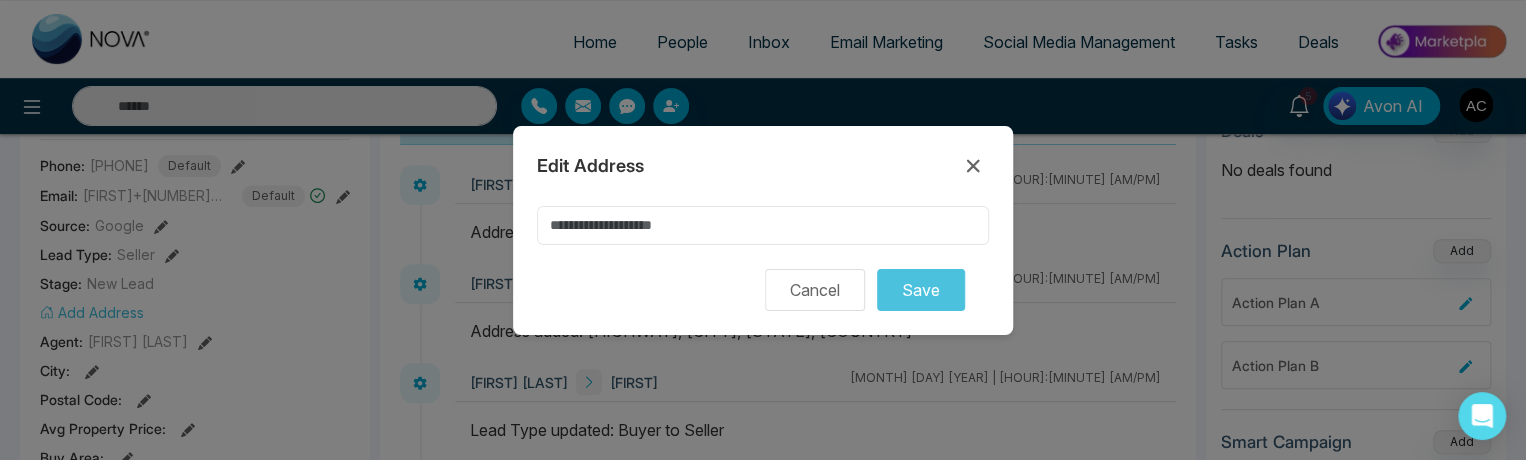 click at bounding box center [763, 225] 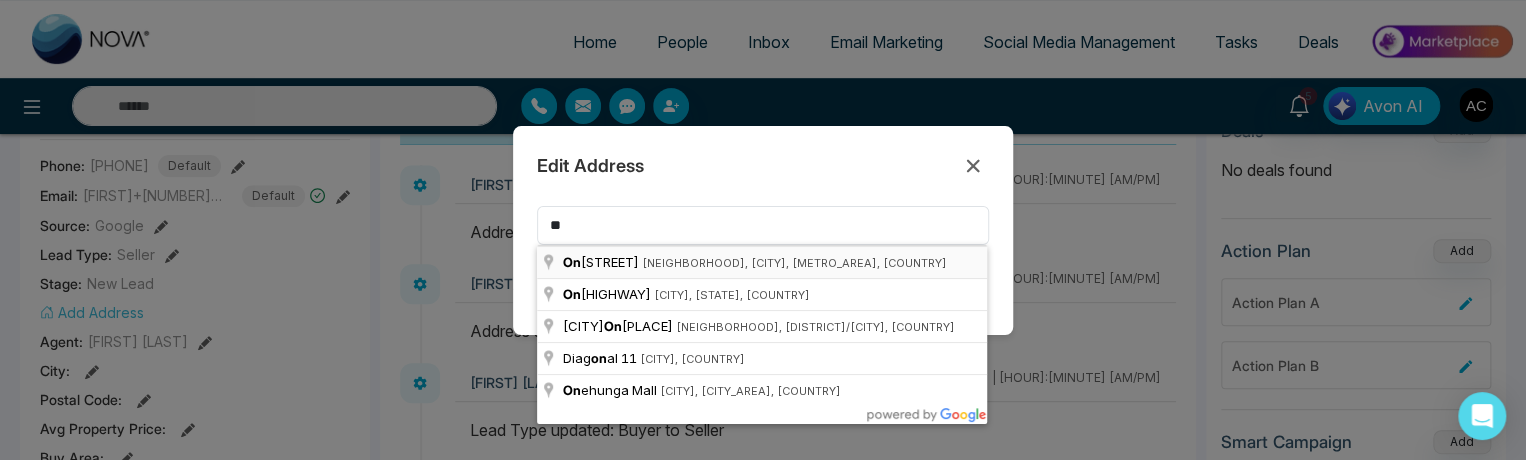 type on "**********" 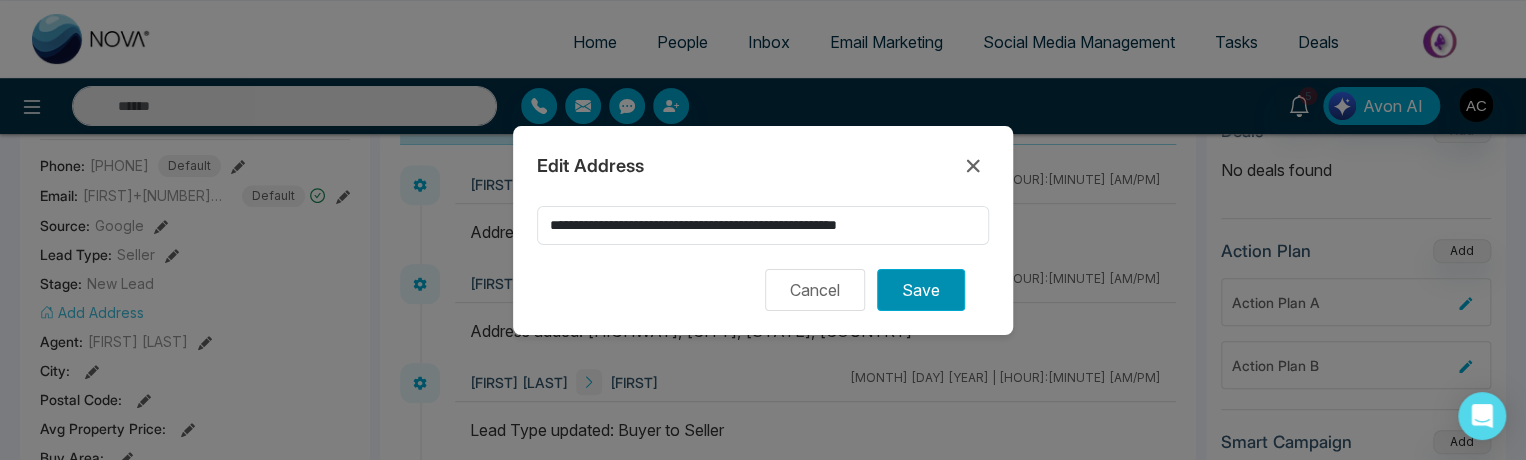 click on "Save" at bounding box center [921, 290] 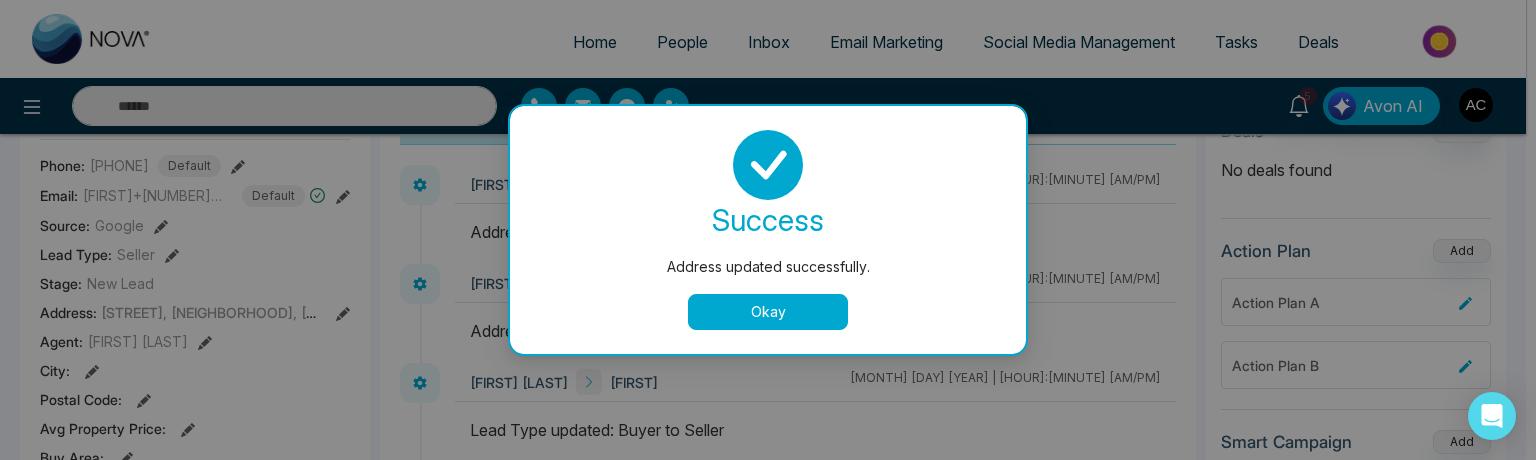 click on "Okay" at bounding box center (768, 312) 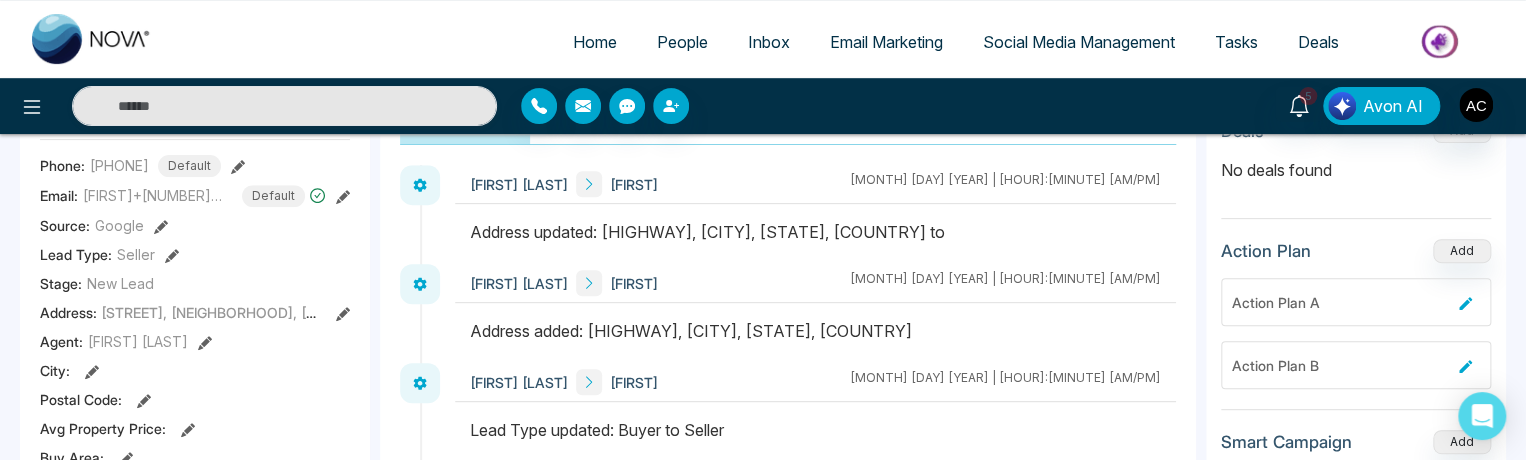 click on "Ongpin Street, Binondo, Manila, Metro Manila, Philippines" at bounding box center (319, 312) 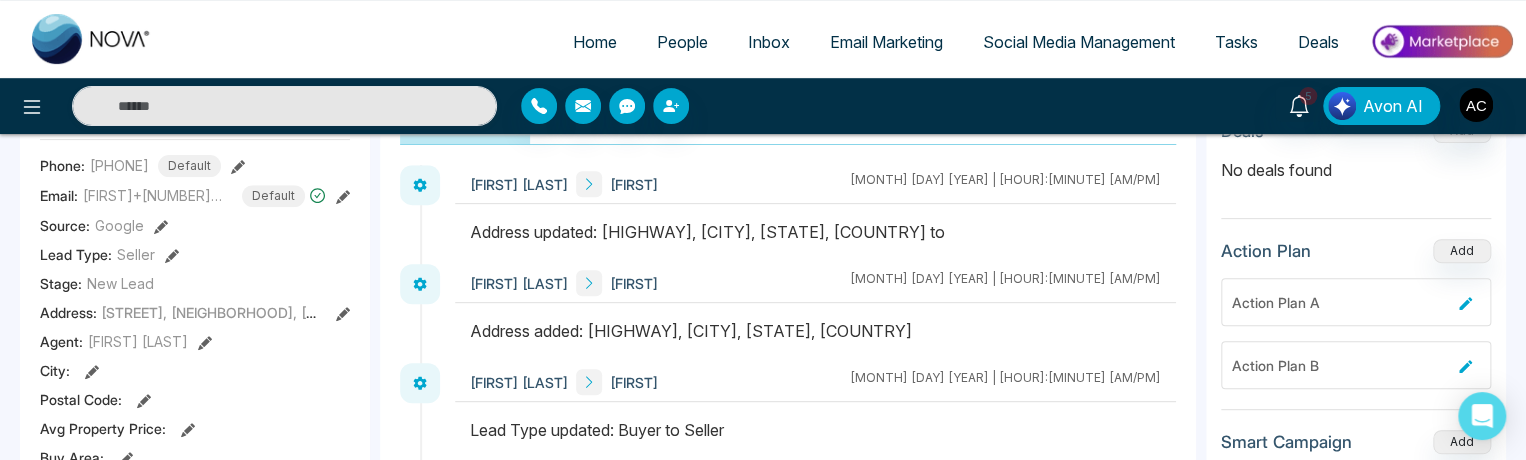 click on "Ongpin Street, Binondo, Manila, Metro Manila, Philippines" at bounding box center [319, 312] 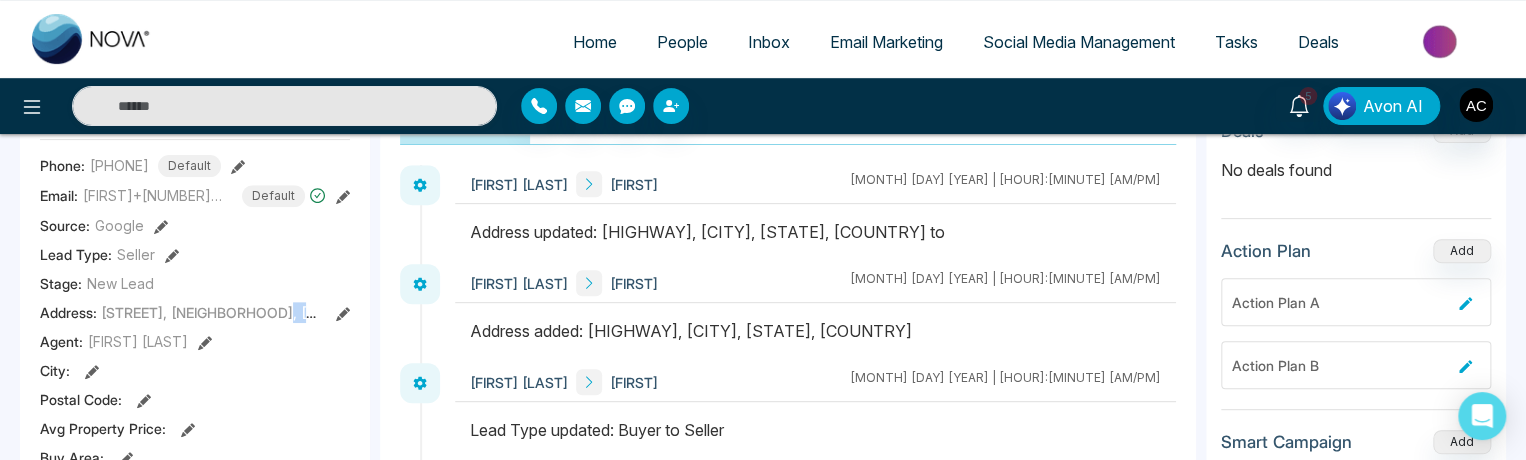 click on "Ongpin Street, Binondo, Manila, Metro Manila, Philippines" at bounding box center [319, 312] 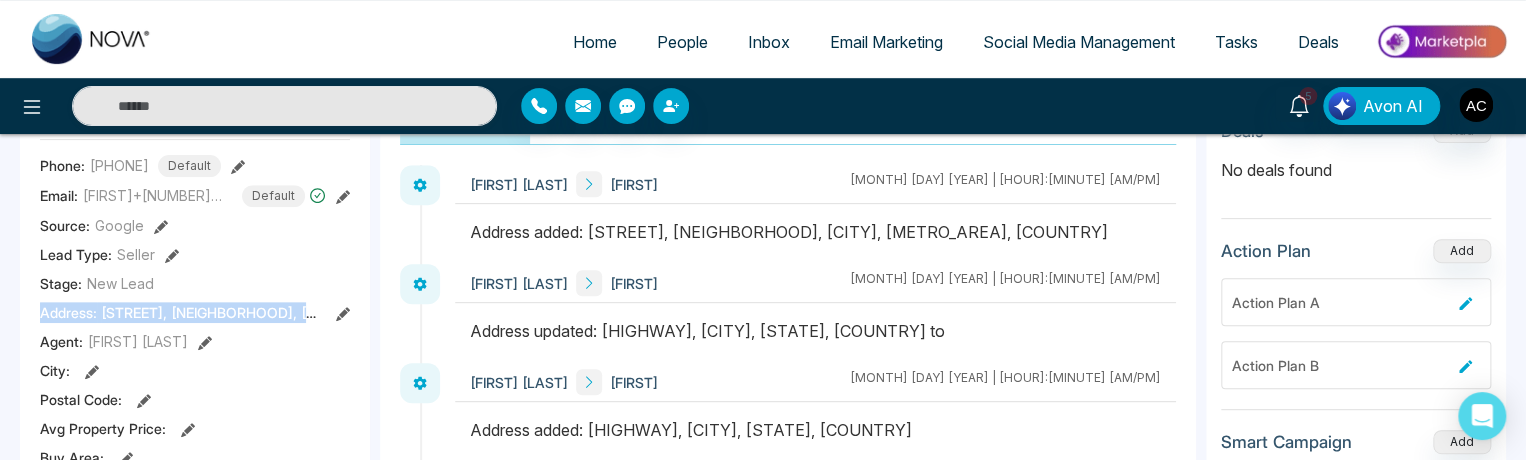 click on "Ongpin Street, Binondo, Manila, Metro Manila, Philippines" at bounding box center [319, 312] 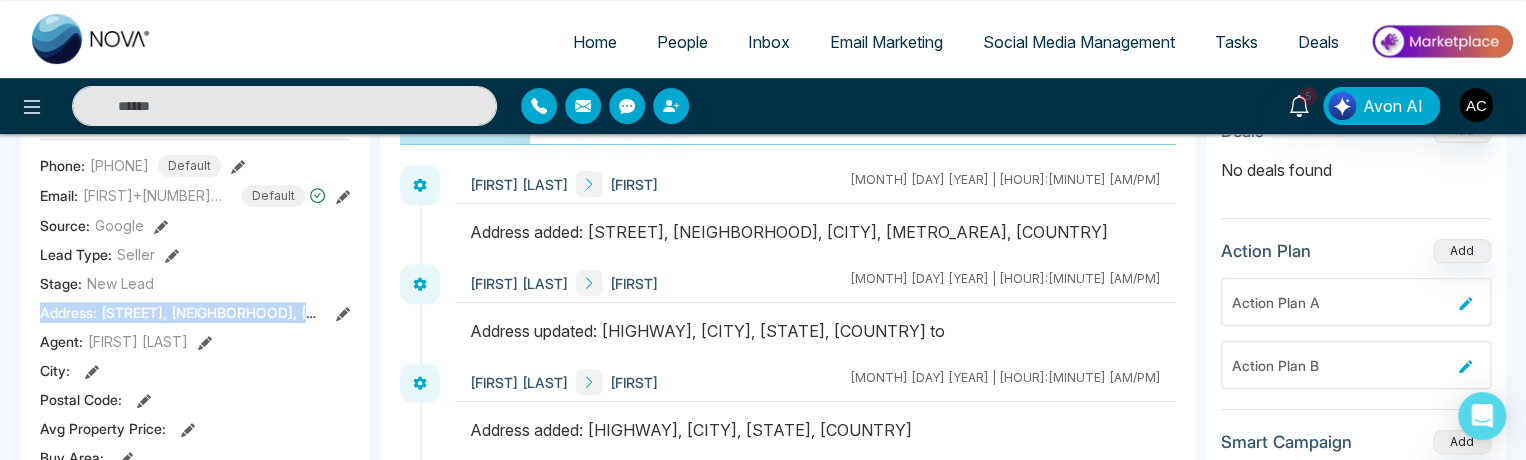 click on "Ongpin Street, Binondo, Manila, Metro Manila, Philippines" at bounding box center [319, 312] 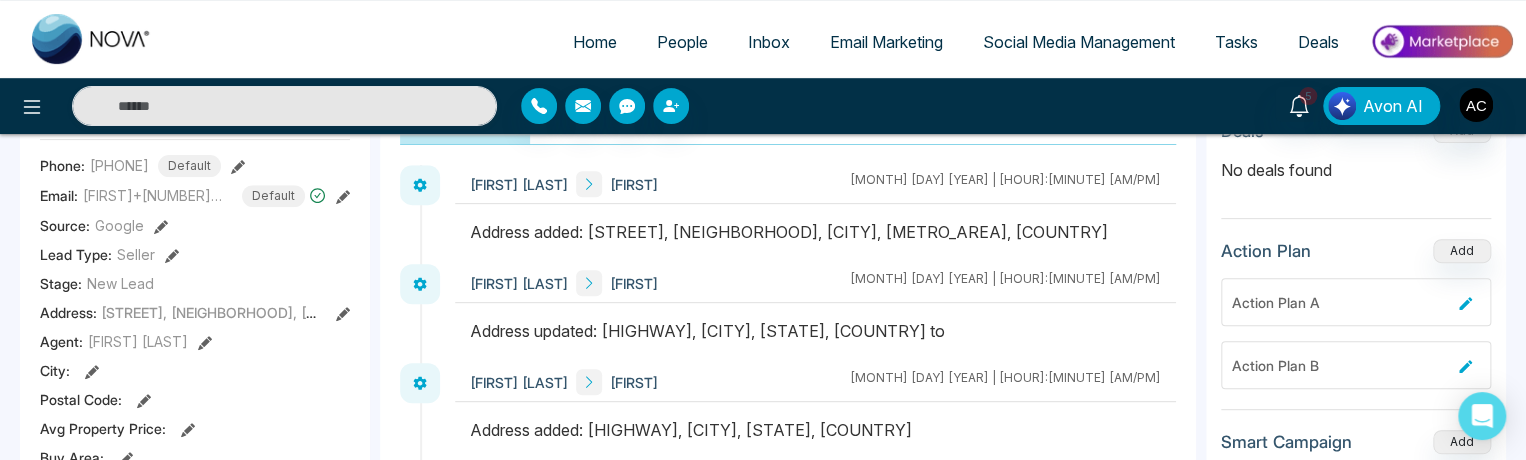 click on "Ongpin Street, Binondo, Manila, Metro Manila, Philippines" at bounding box center [319, 312] 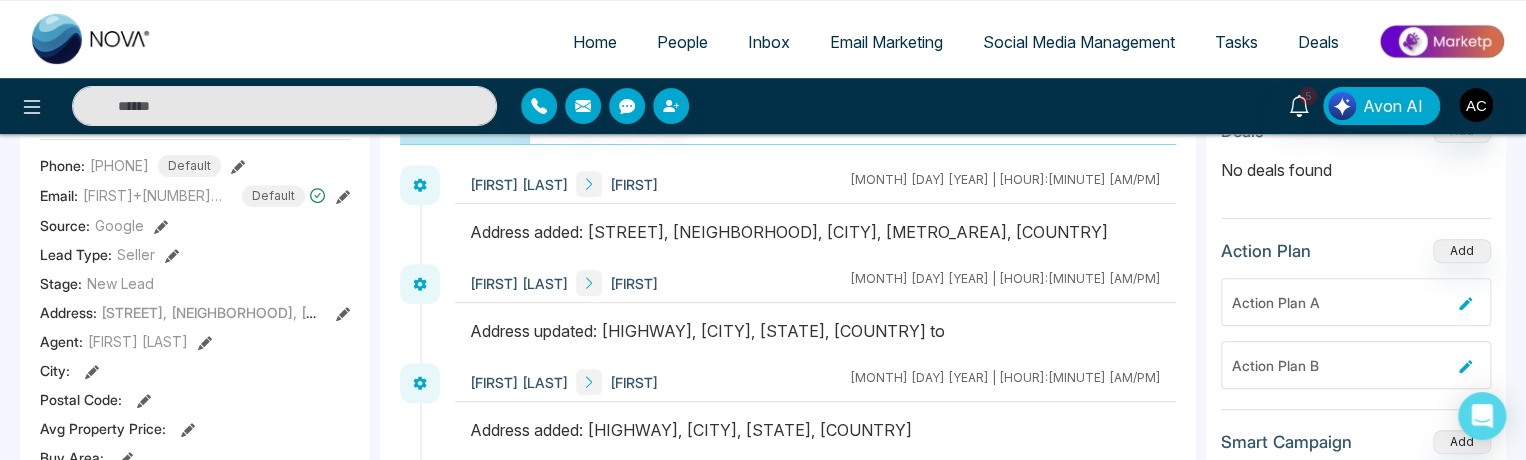 click on "Address:   Ongpin Street, Binondo, Manila, Metro Manila, Philippines" at bounding box center (180, 312) 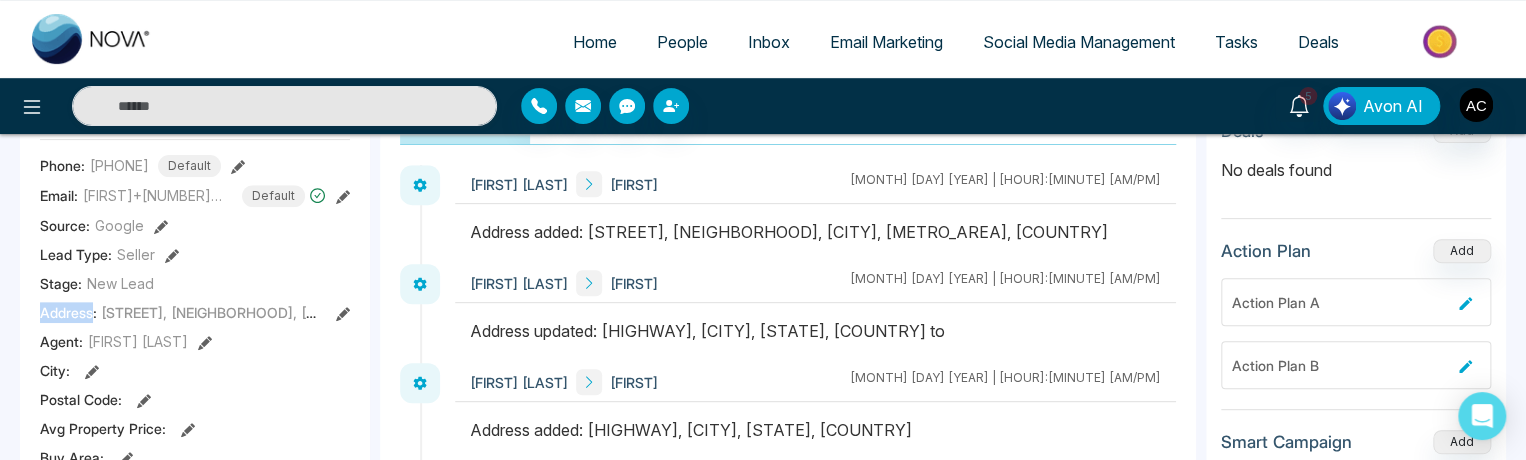 click on "Address:   Ongpin Street, Binondo, Manila, Metro Manila, Philippines" at bounding box center (180, 312) 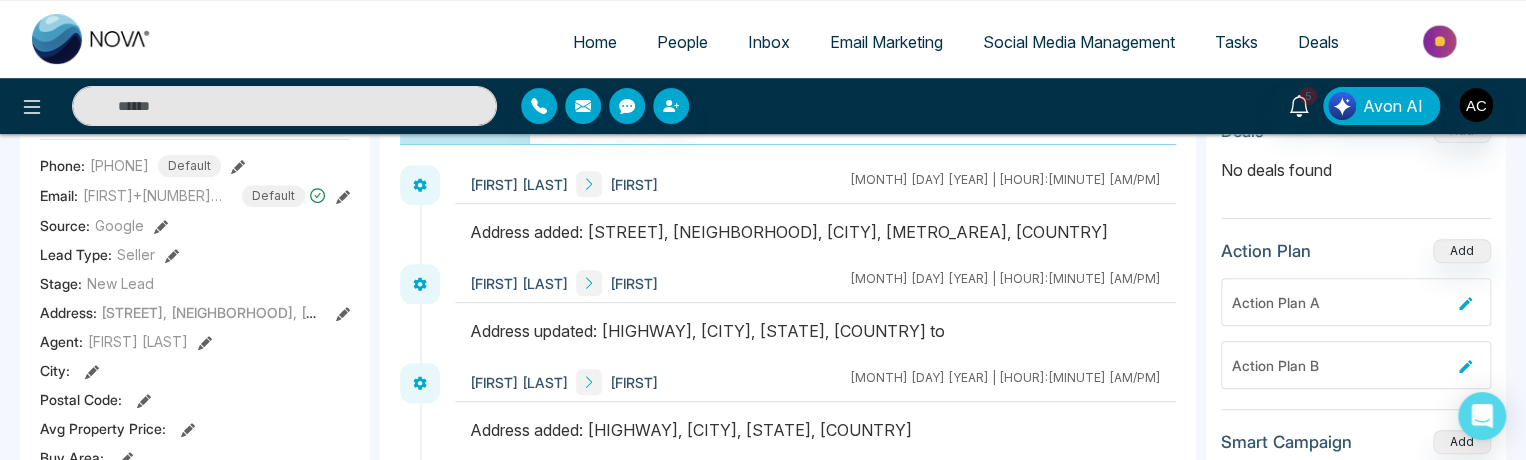click 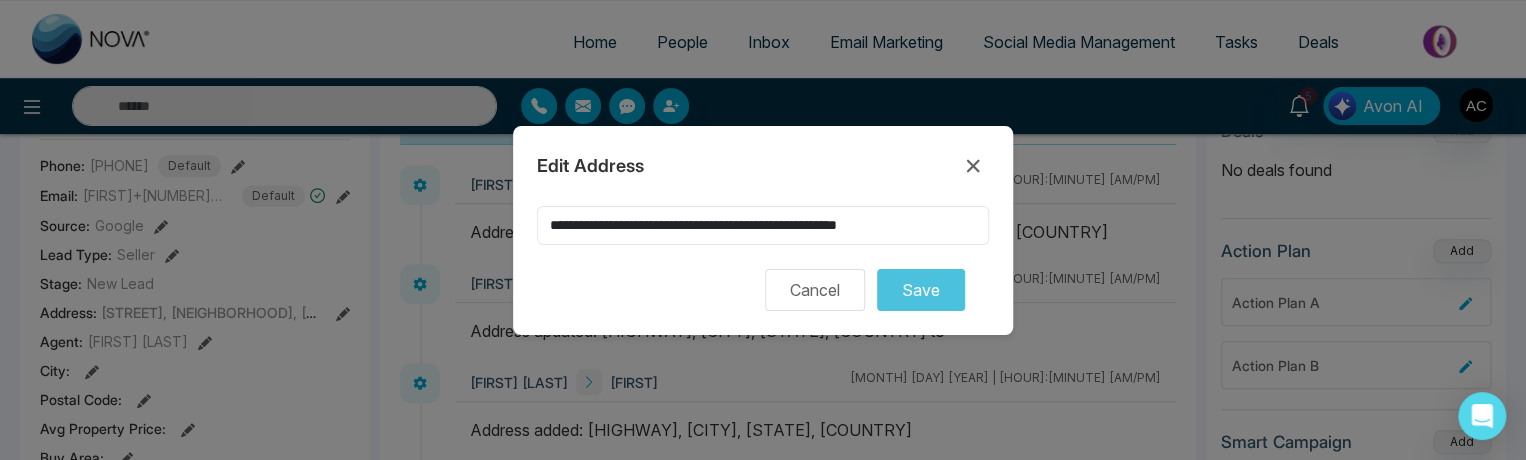 click on "**********" at bounding box center [763, 225] 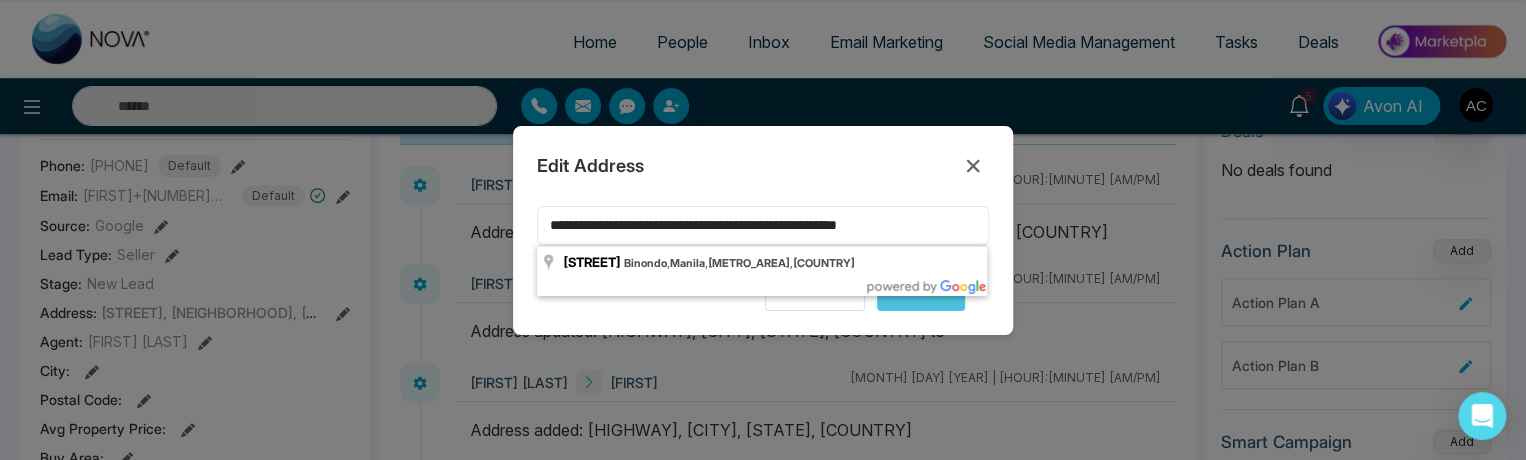 click on "**********" at bounding box center [763, 225] 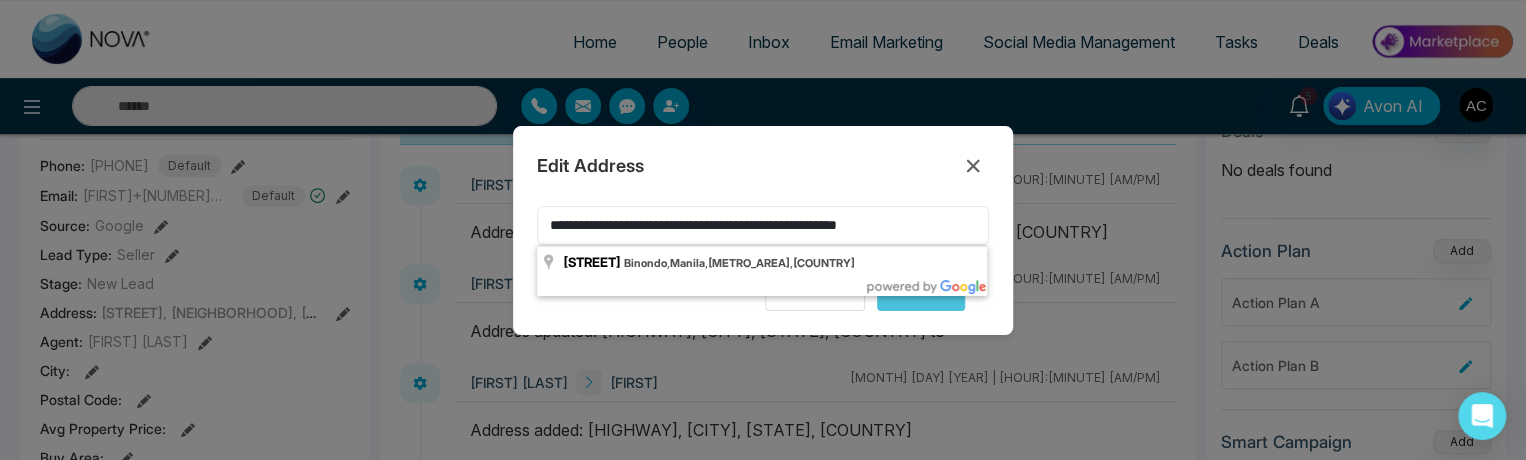 click on "**********" at bounding box center [763, 225] 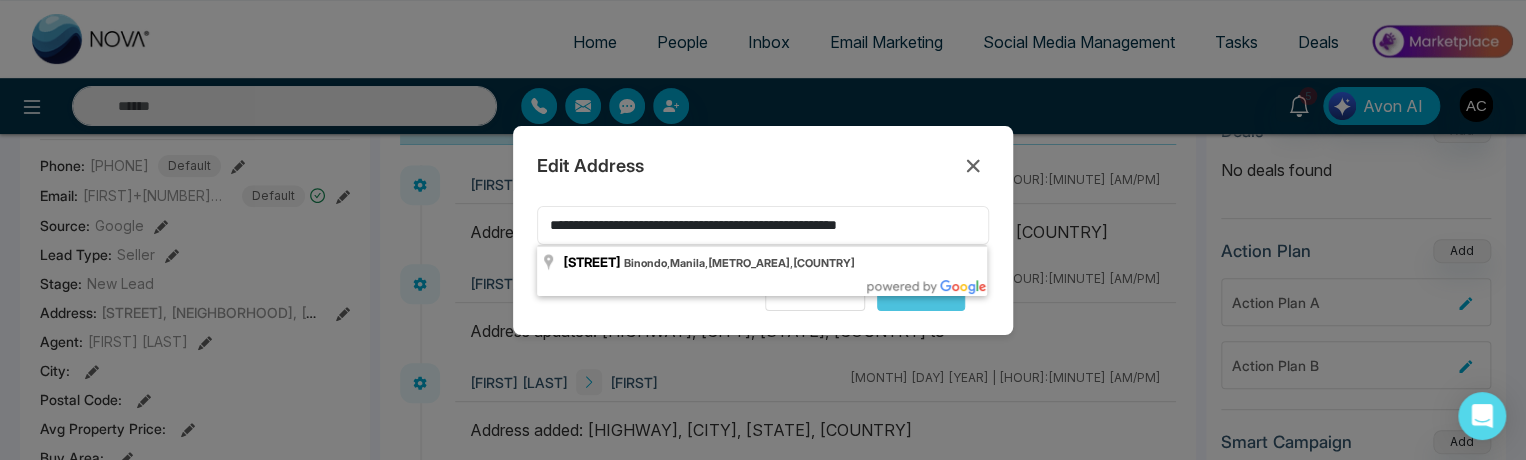drag, startPoint x: 942, startPoint y: 219, endPoint x: 515, endPoint y: 210, distance: 427.09485 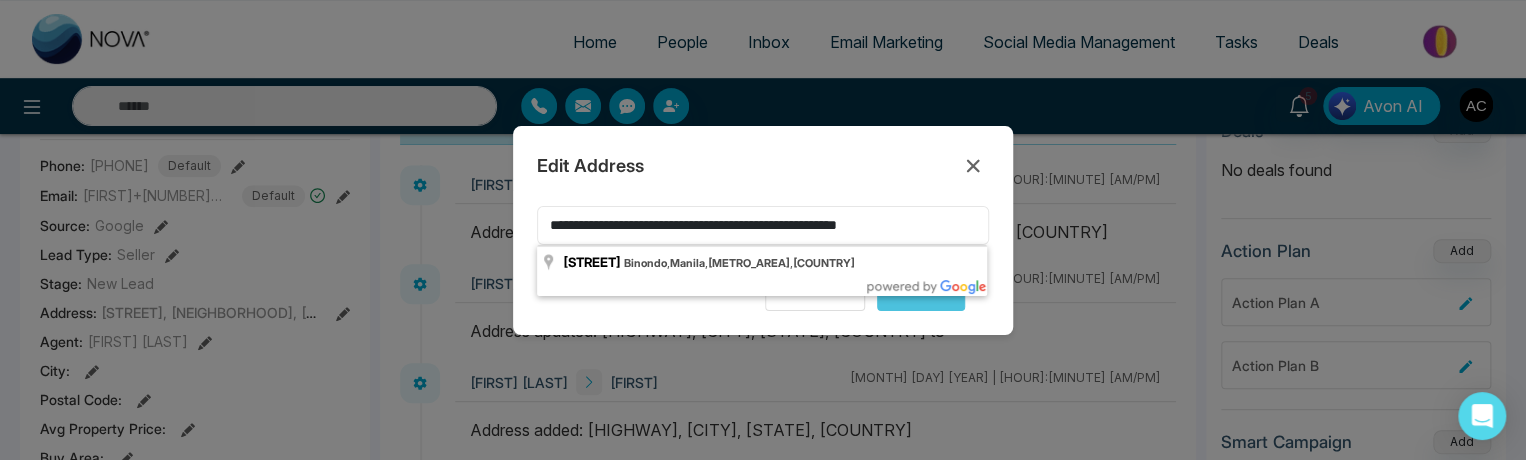 click on "**********" at bounding box center (763, 230) 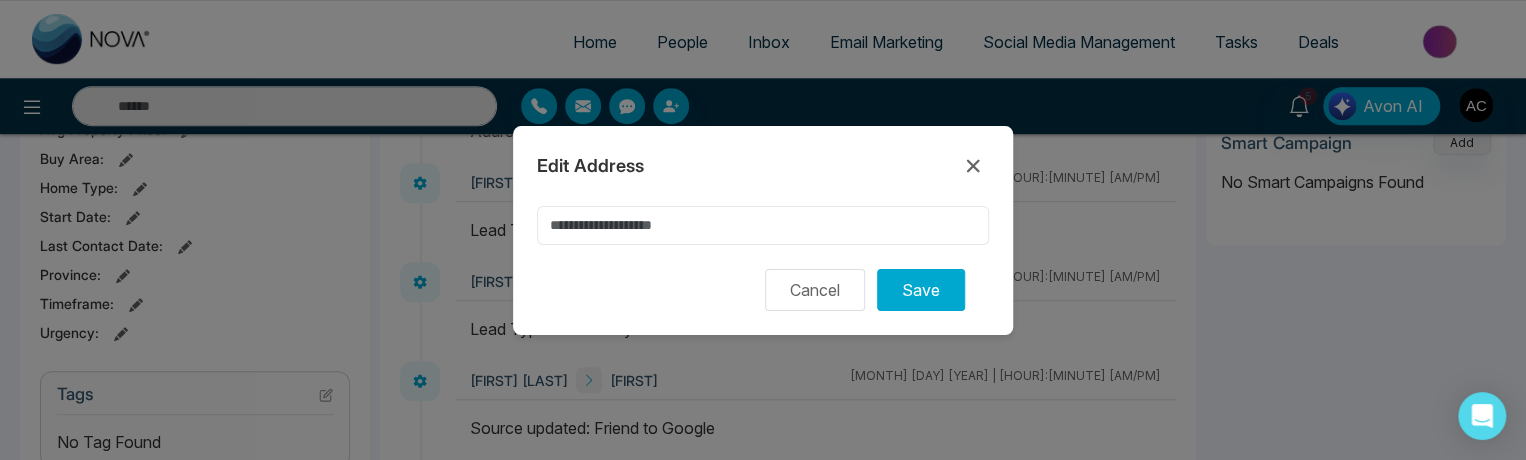 scroll, scrollTop: 614, scrollLeft: 0, axis: vertical 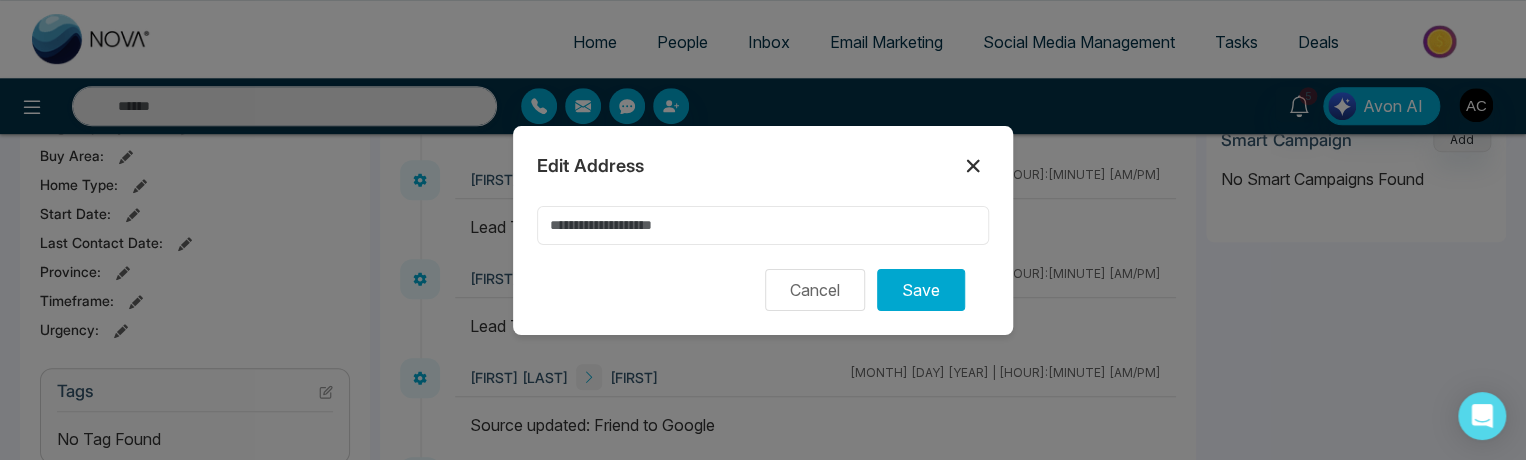 type 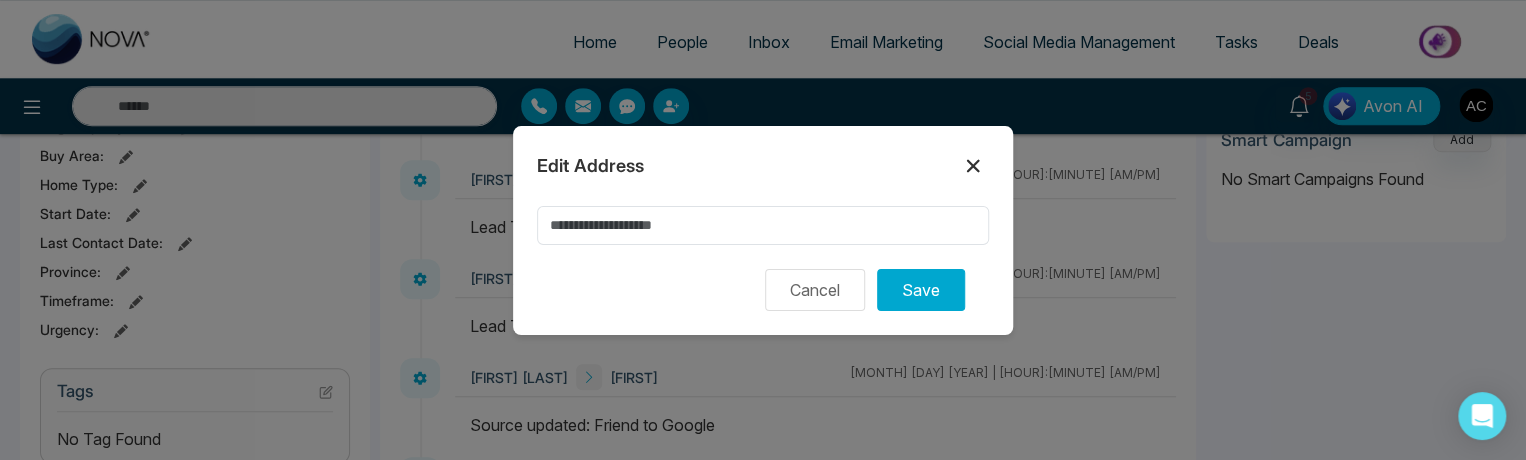 click 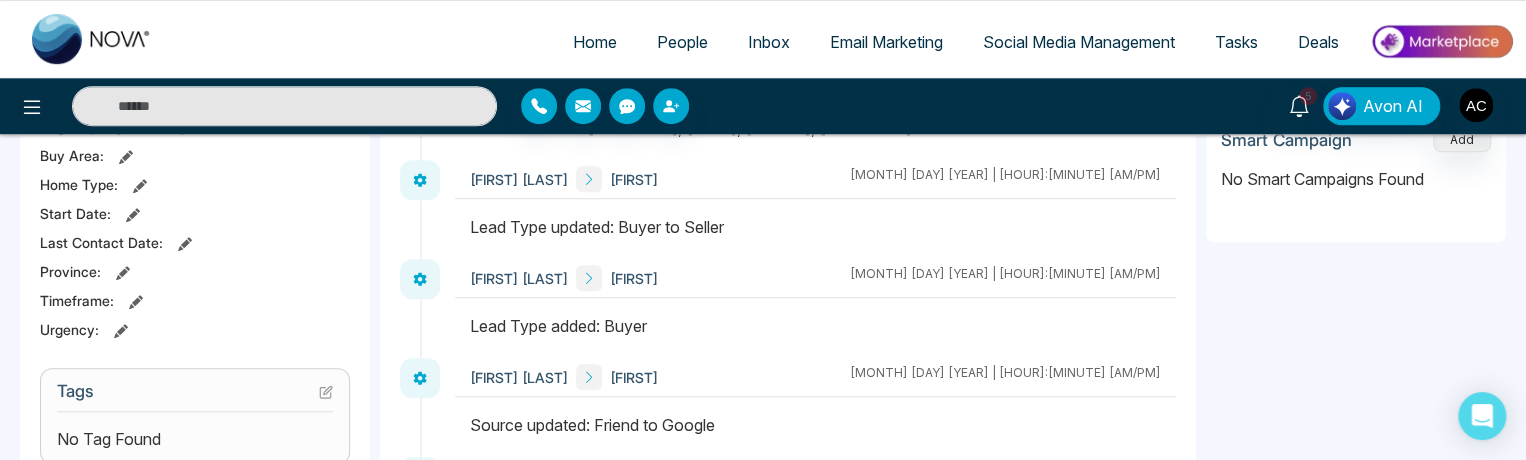 click 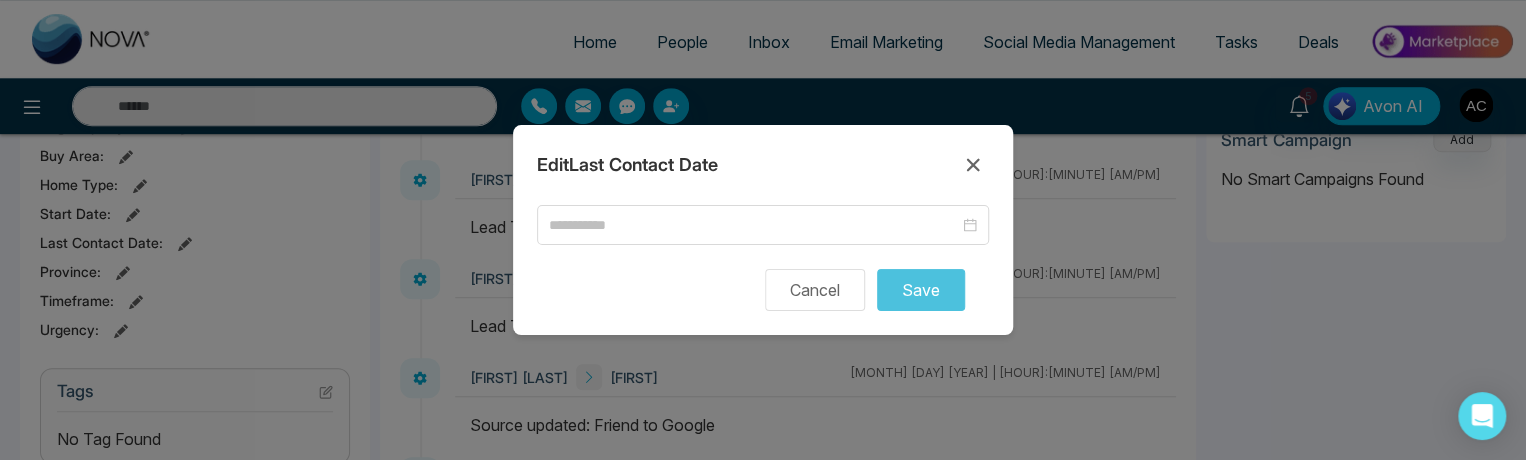 click on "Cancel Save" at bounding box center (763, 258) 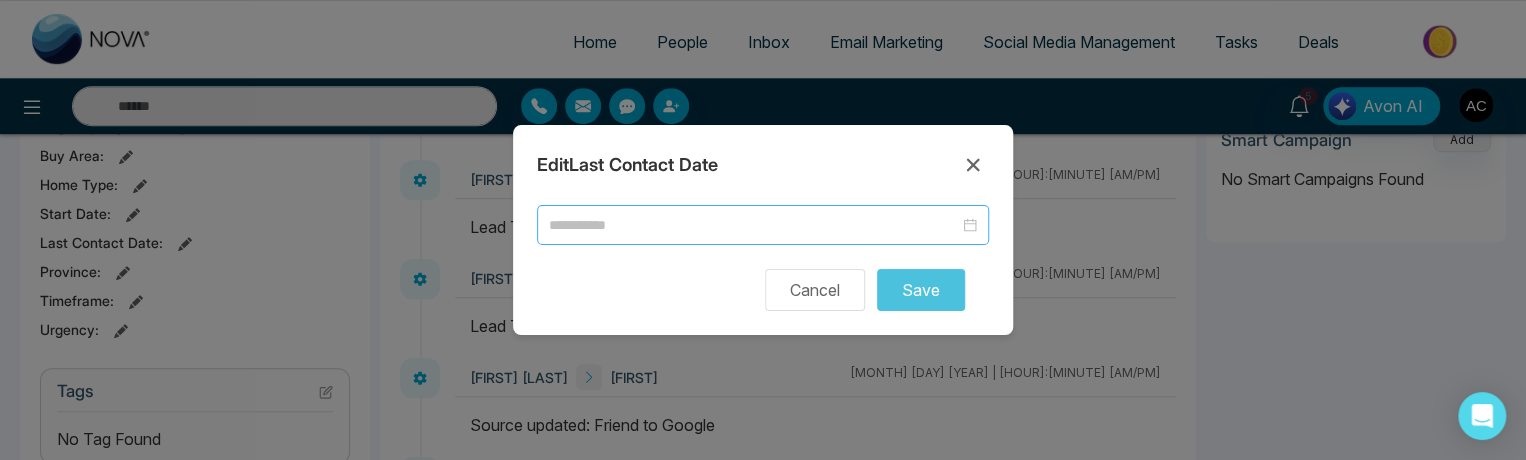 click at bounding box center [763, 225] 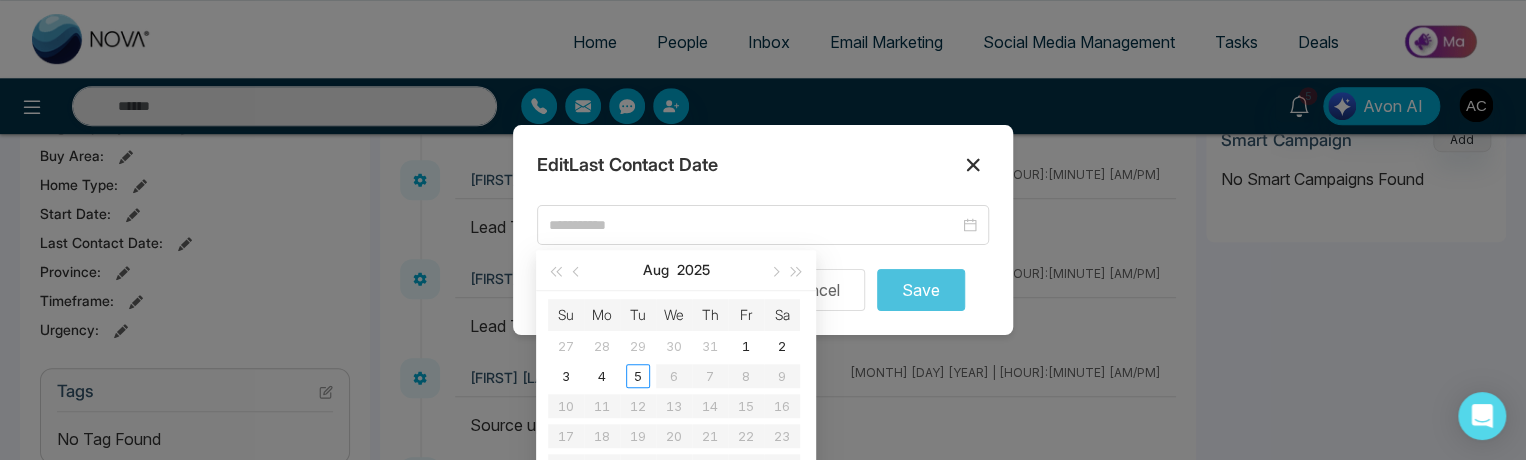 click 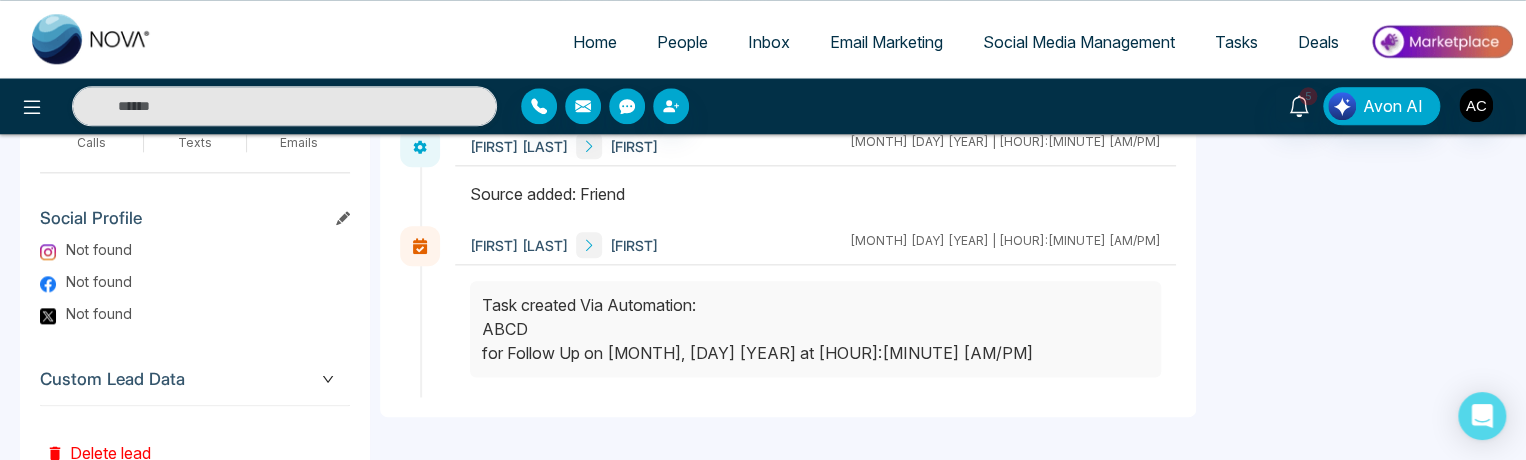 scroll, scrollTop: 1162, scrollLeft: 0, axis: vertical 